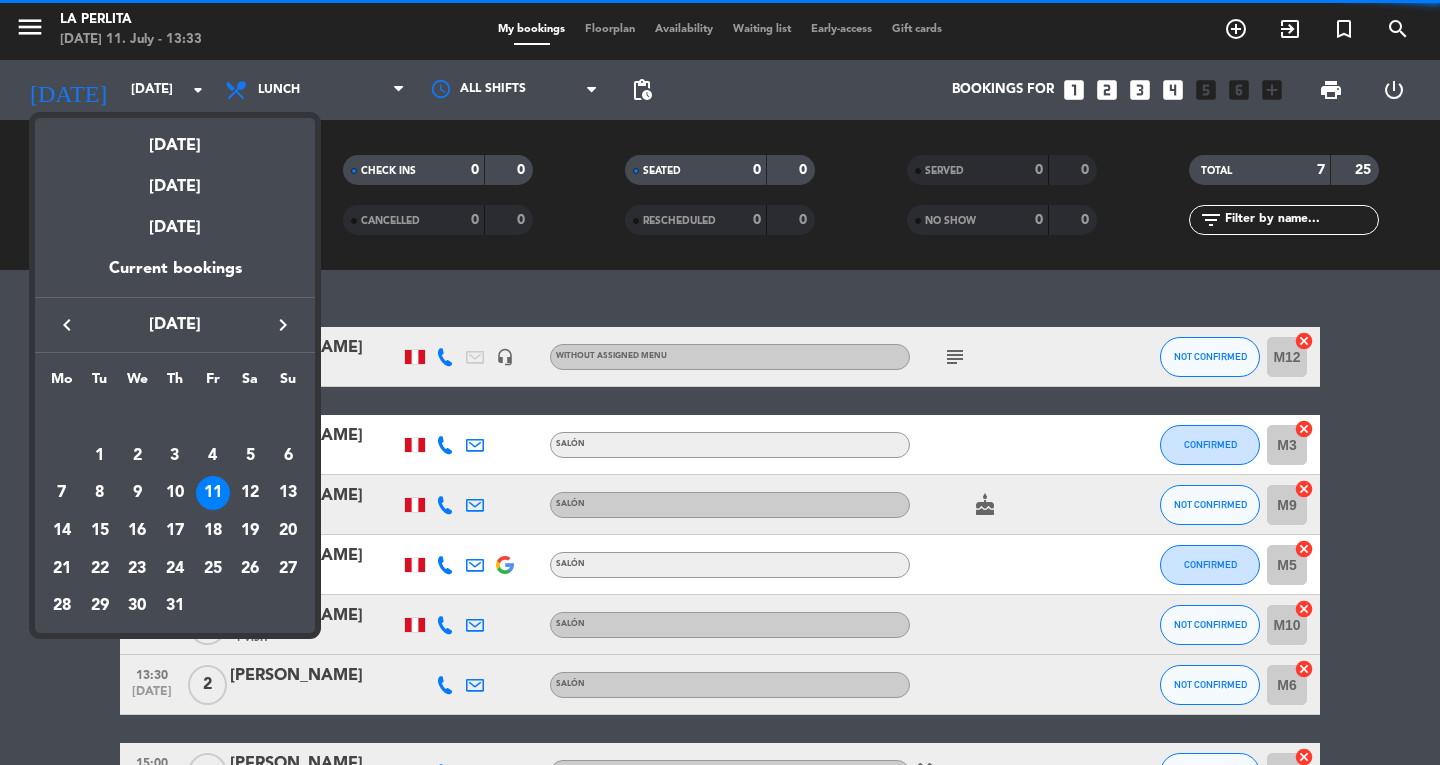 scroll, scrollTop: 0, scrollLeft: 0, axis: both 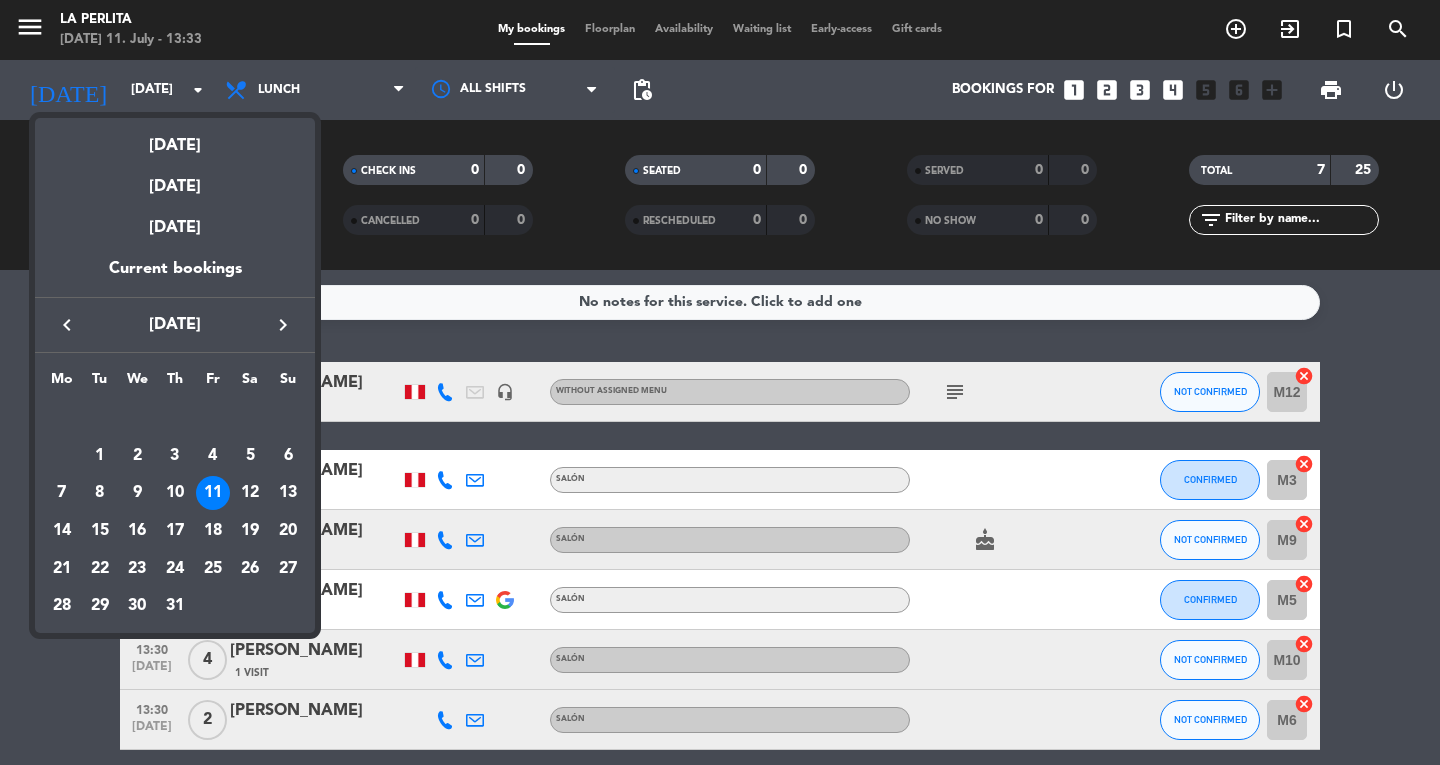 click on "18" at bounding box center [213, 531] 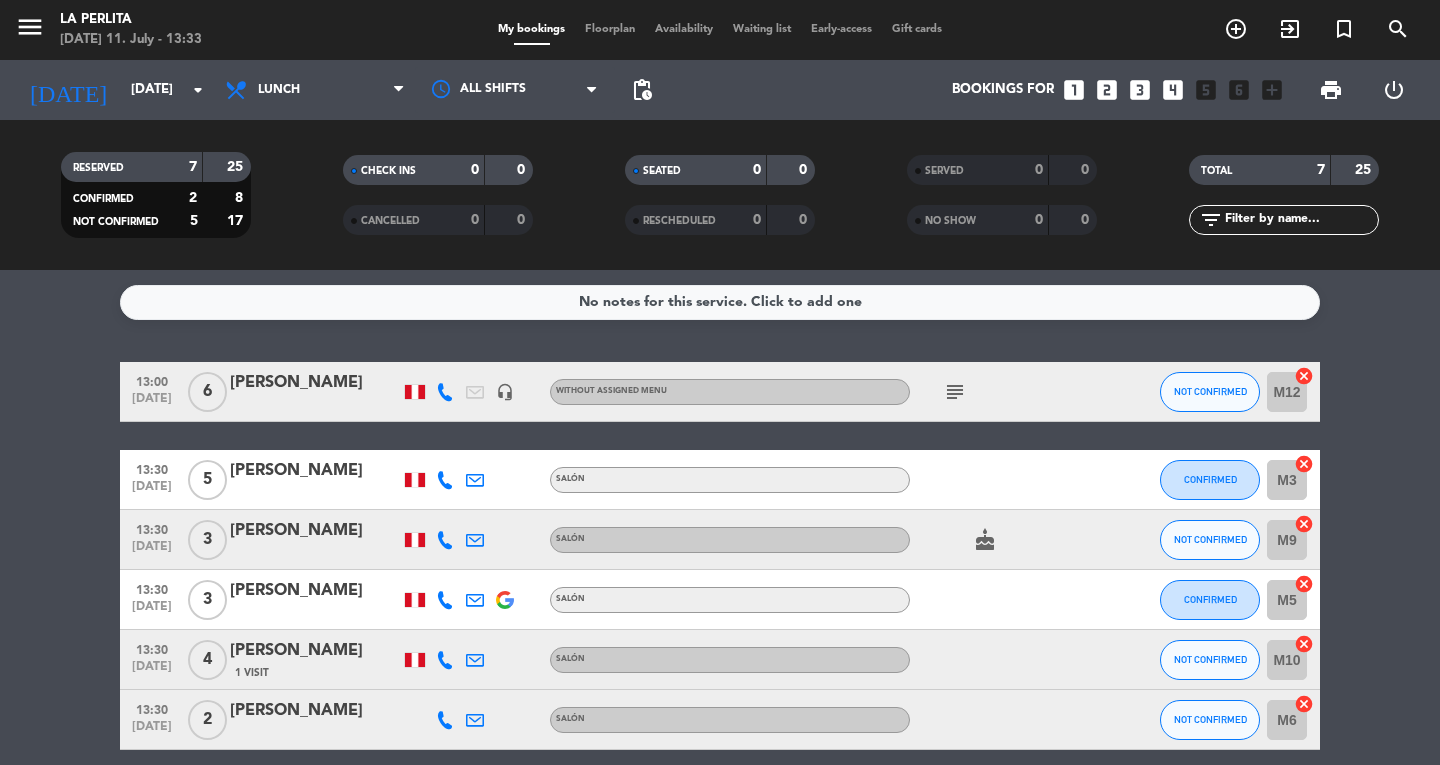 type on "[DATE]" 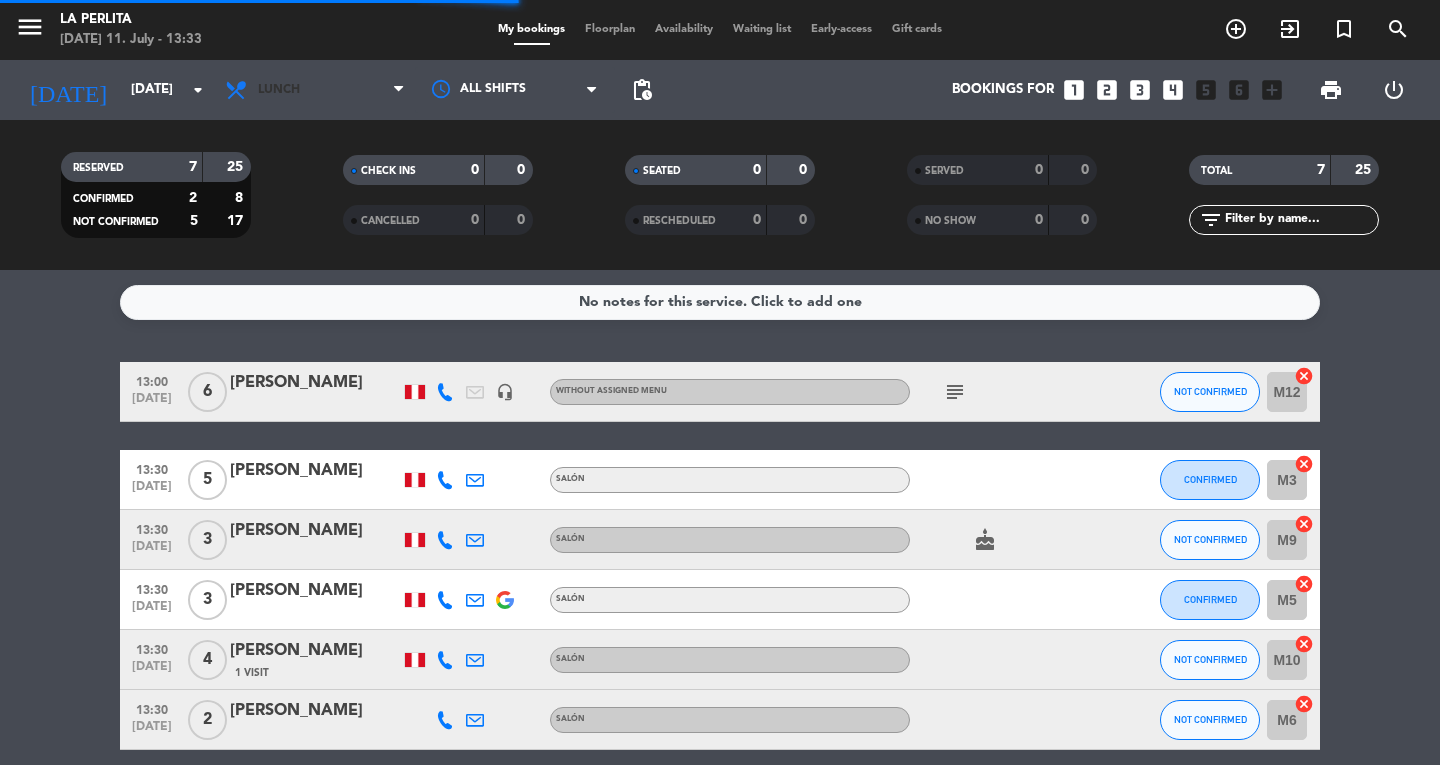 click on "Lunch" at bounding box center [315, 90] 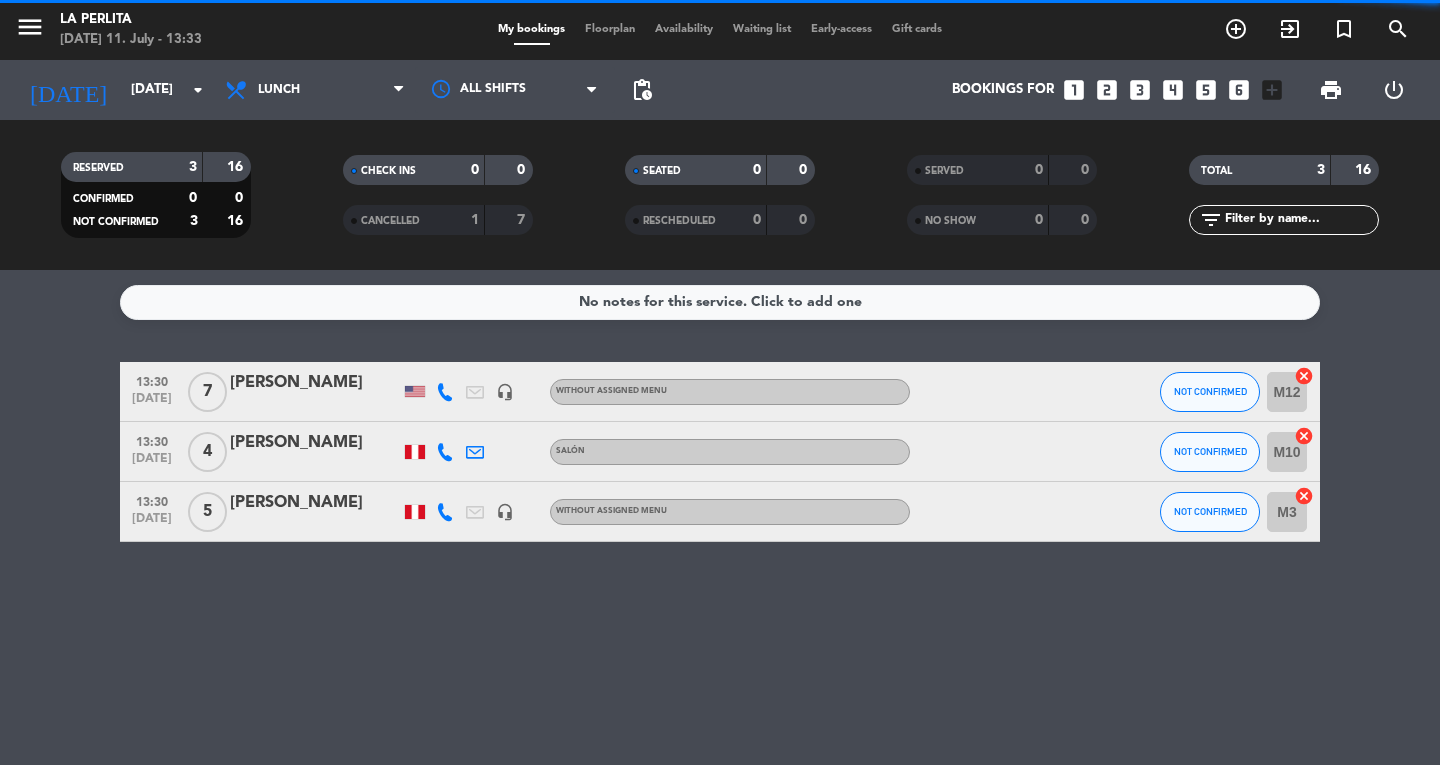 click on "Lunch" at bounding box center (315, 90) 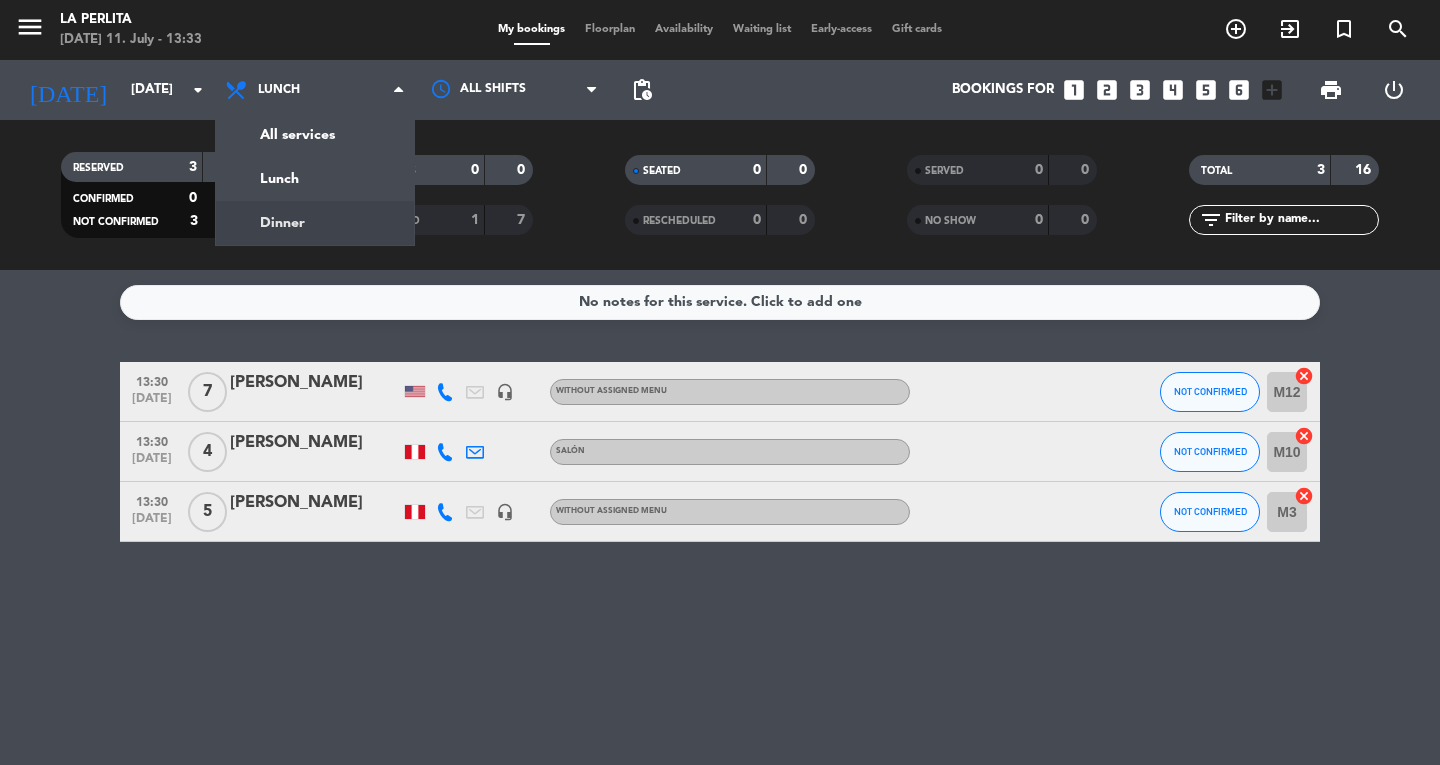click on "menu  La [PERSON_NAME]   [DATE] 11. July - 13:33   My bookings   Floorplan   Availability   Waiting list   Early-access   Gift cards  add_circle_outline exit_to_app turned_in_not search [DATE]    [DATE] arrow_drop_down  All services  Lunch  Dinner  Lunch  All services  Lunch  Dinner All shifts pending_actions  Bookings for   looks_one   looks_two   looks_3   looks_4   looks_5   looks_6   add_box  print  power_settings_new   RESERVED   3   16   CONFIRMED   0   0   NOT CONFIRMED   3   16   CHECK INS   0   0   CANCELLED   1   7   SEATED   0   0   RESCHEDULED   0   0   SERVED   0   0   NO SHOW   0   0   TOTAL   3   16  filter_list" 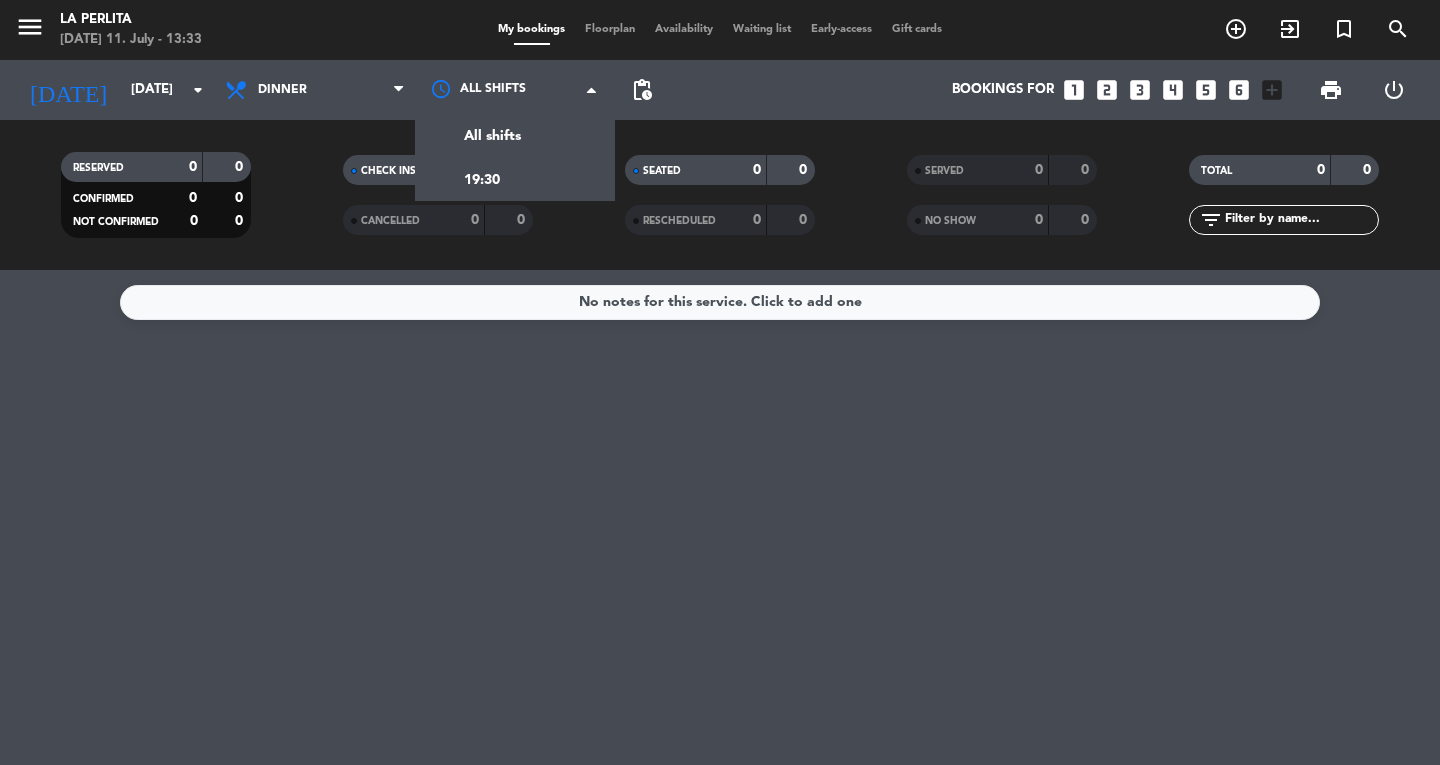 click 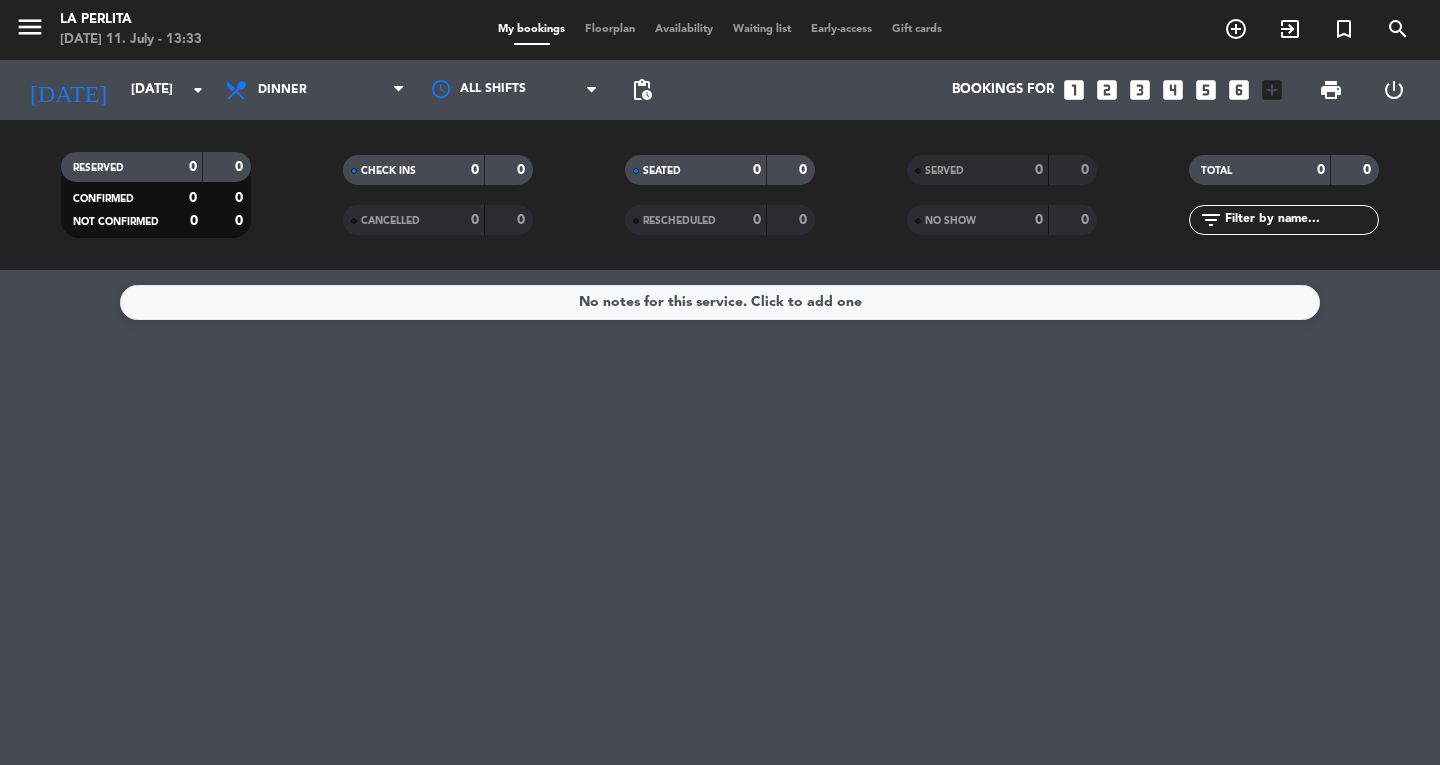 click 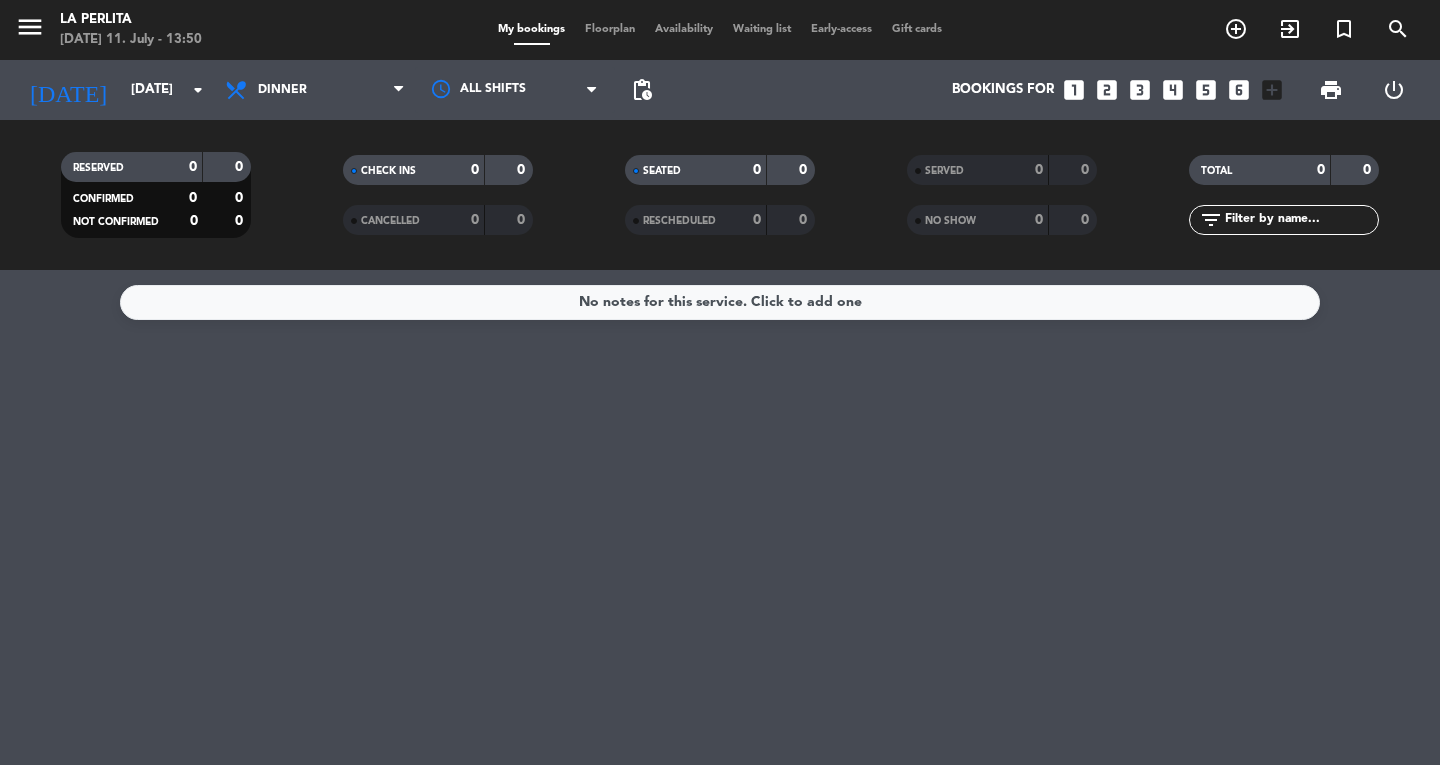 click on "menu  La [PERSON_NAME]   [DATE] 11. July - 13:50" 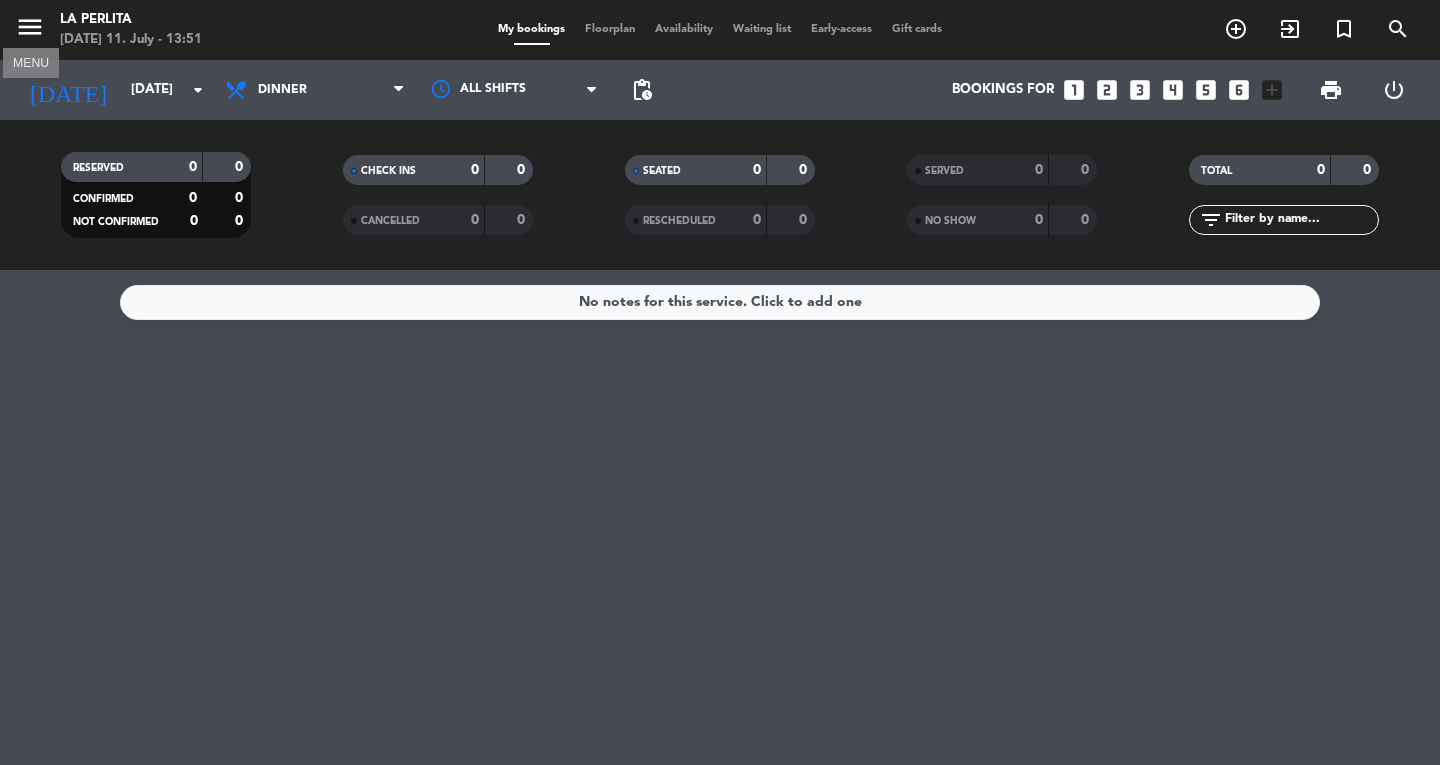 click on "menu" at bounding box center [30, 27] 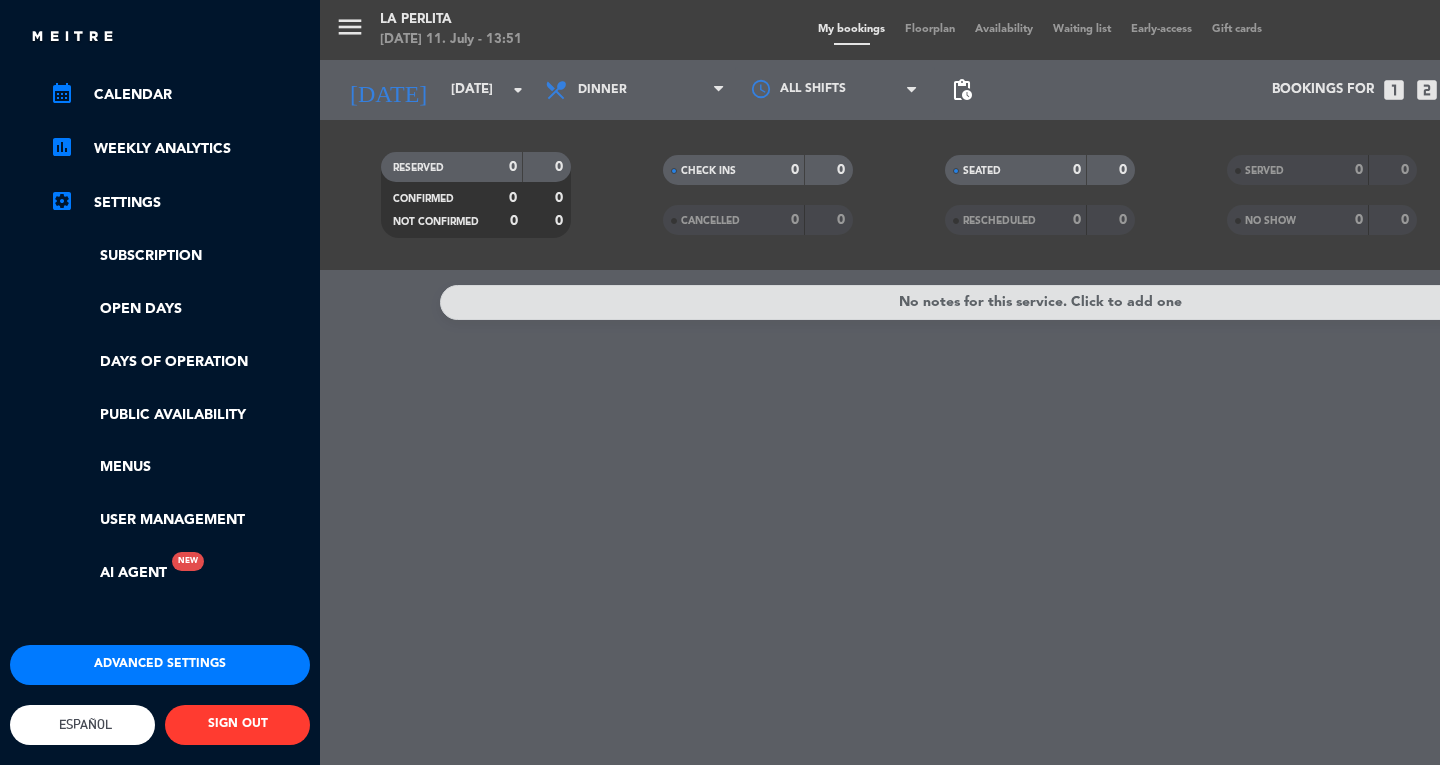scroll, scrollTop: 264, scrollLeft: 0, axis: vertical 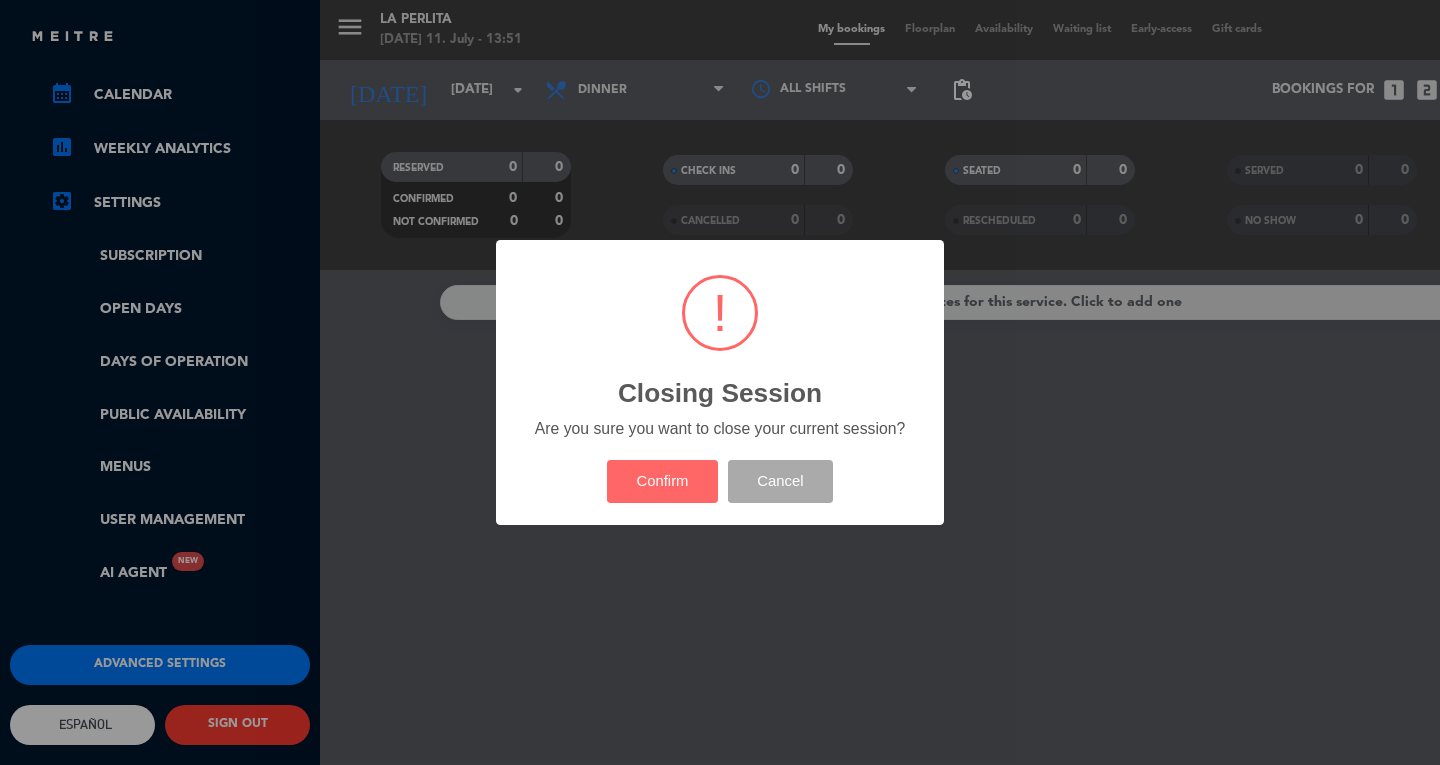 click on "Confirm" at bounding box center [663, 481] 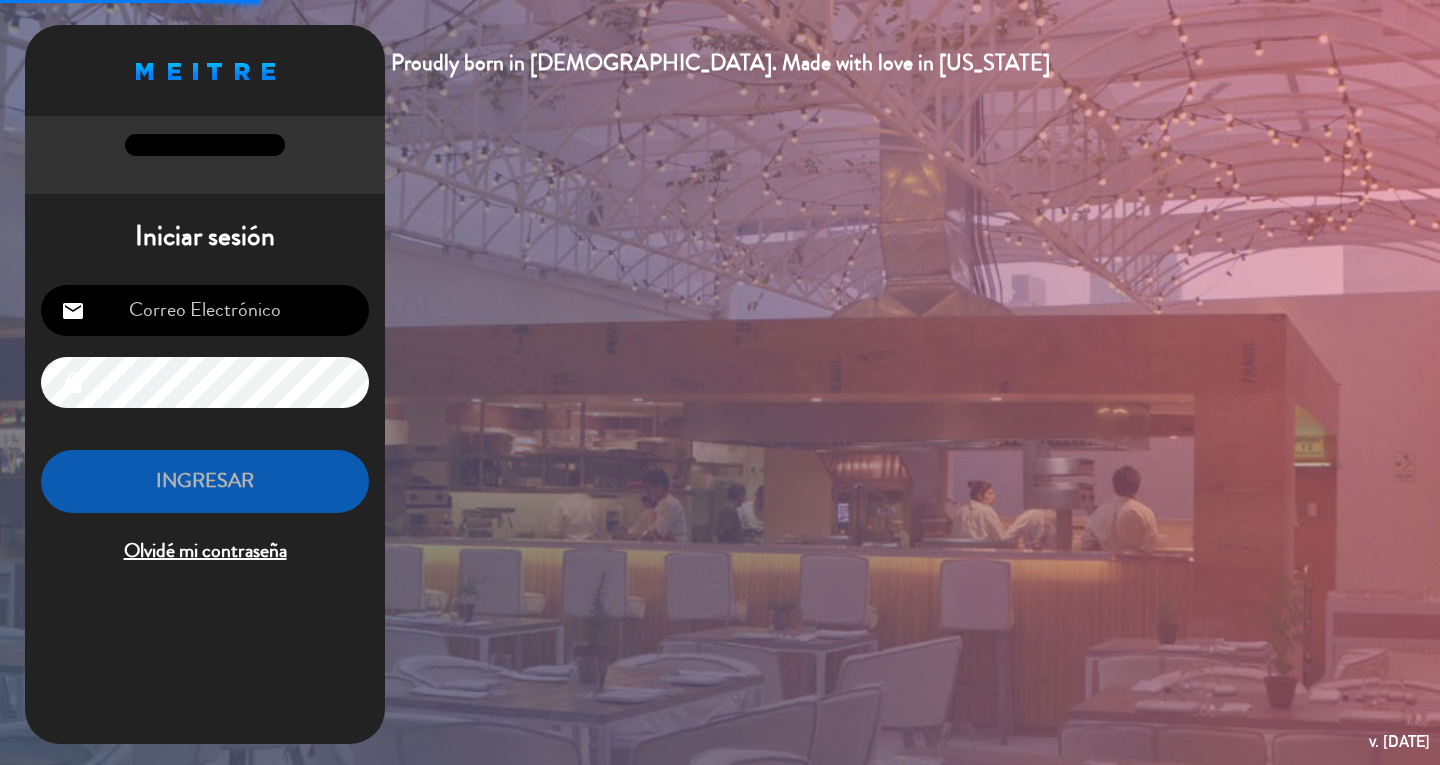 drag, startPoint x: 226, startPoint y: 295, endPoint x: 315, endPoint y: 218, distance: 117.68602 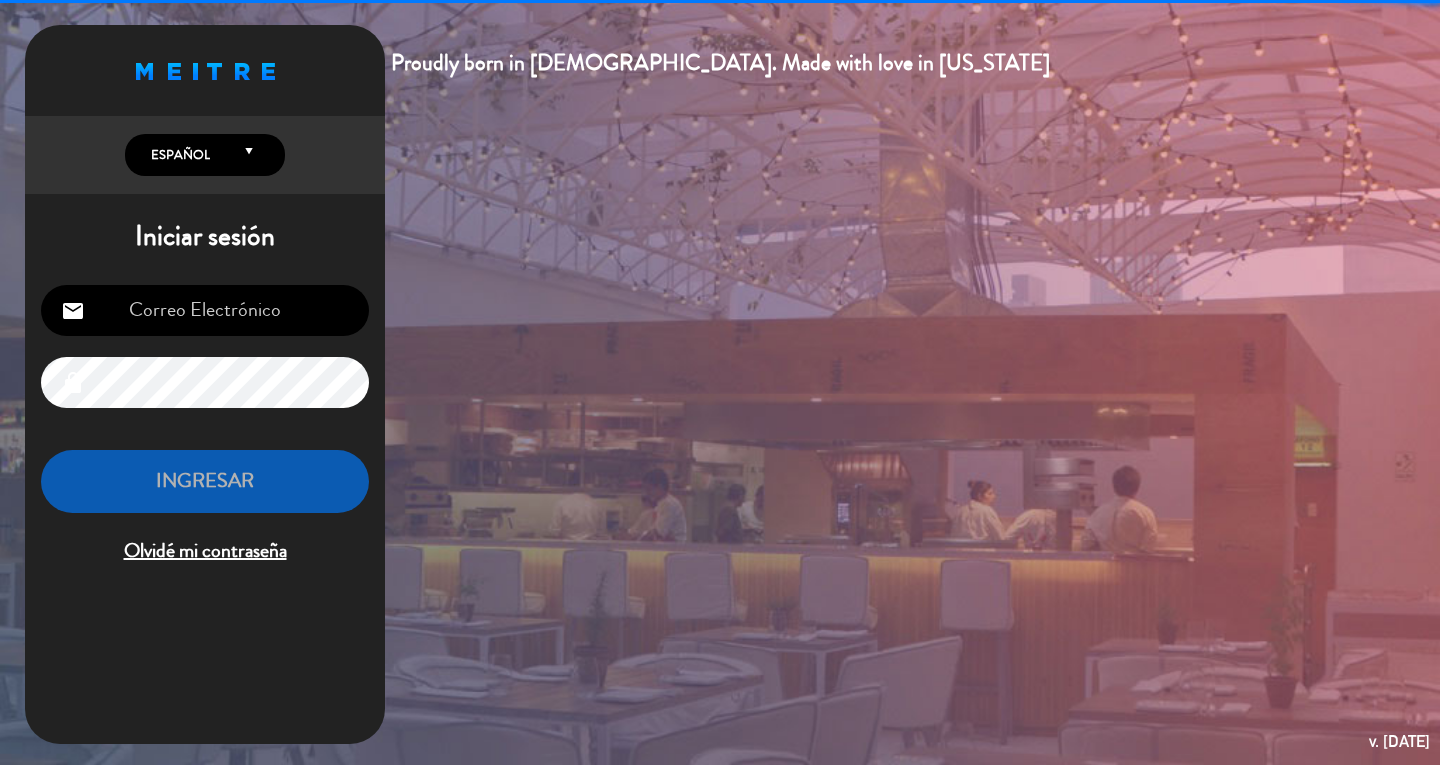 type on "[EMAIL_ADDRESS][DOMAIN_NAME]" 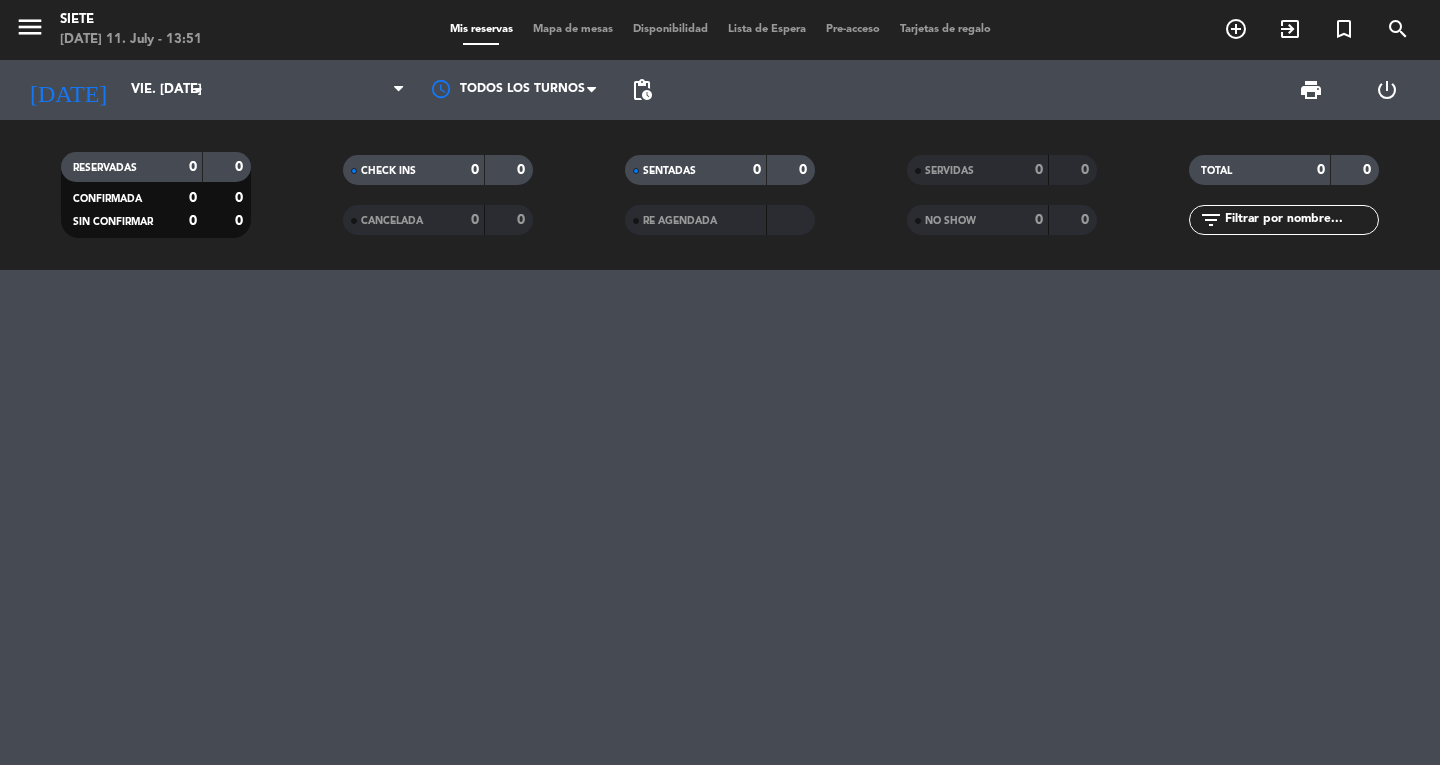 click on "vie. [DATE]" 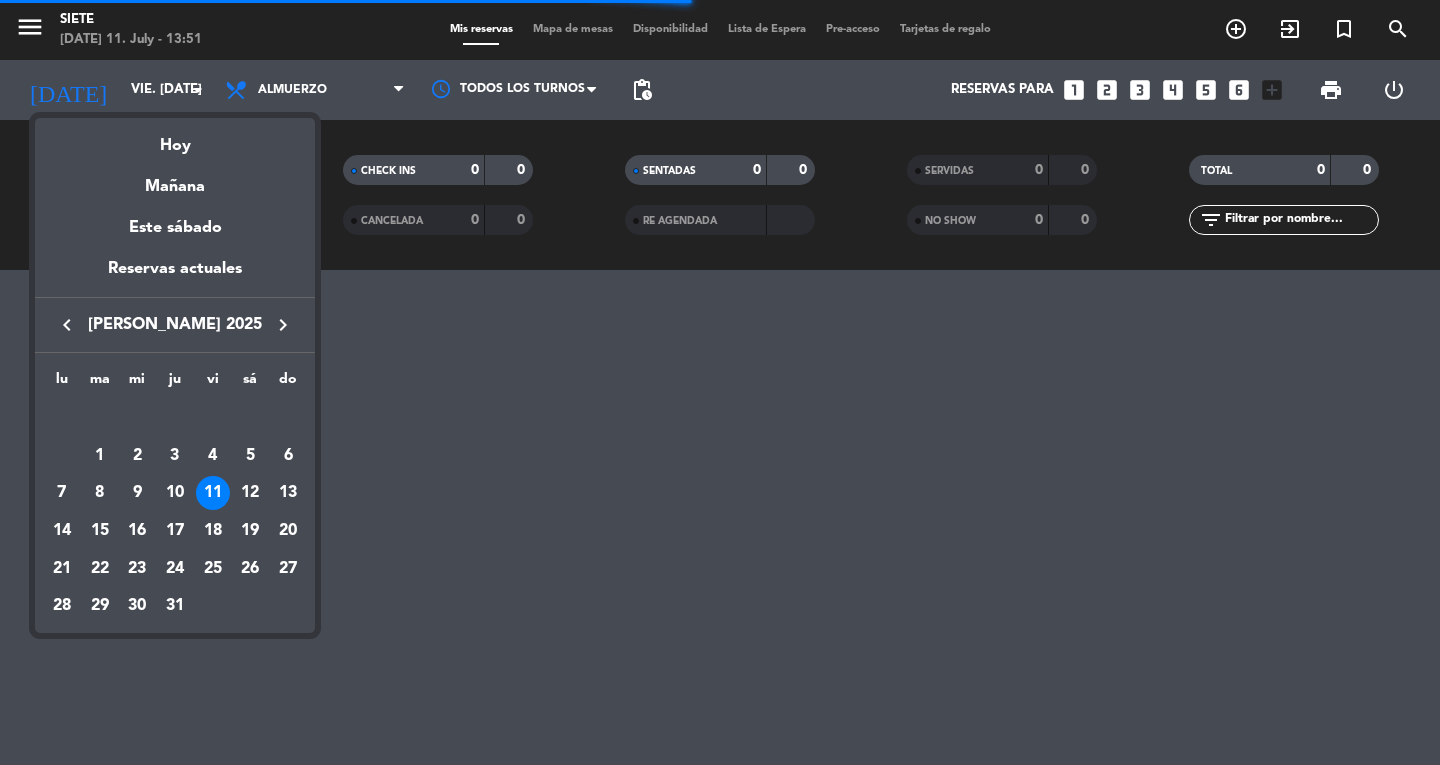 click at bounding box center [720, 382] 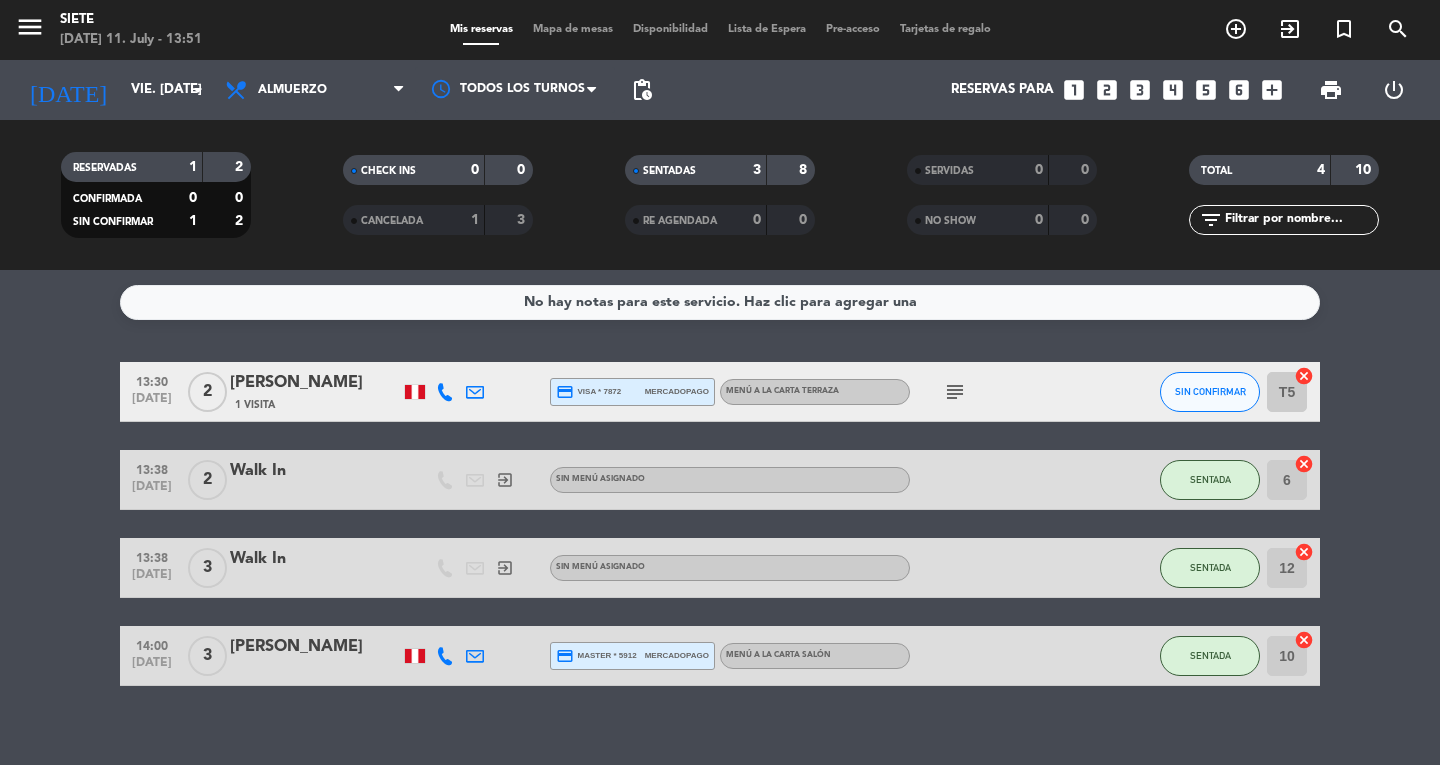 click on "vie. [DATE]" 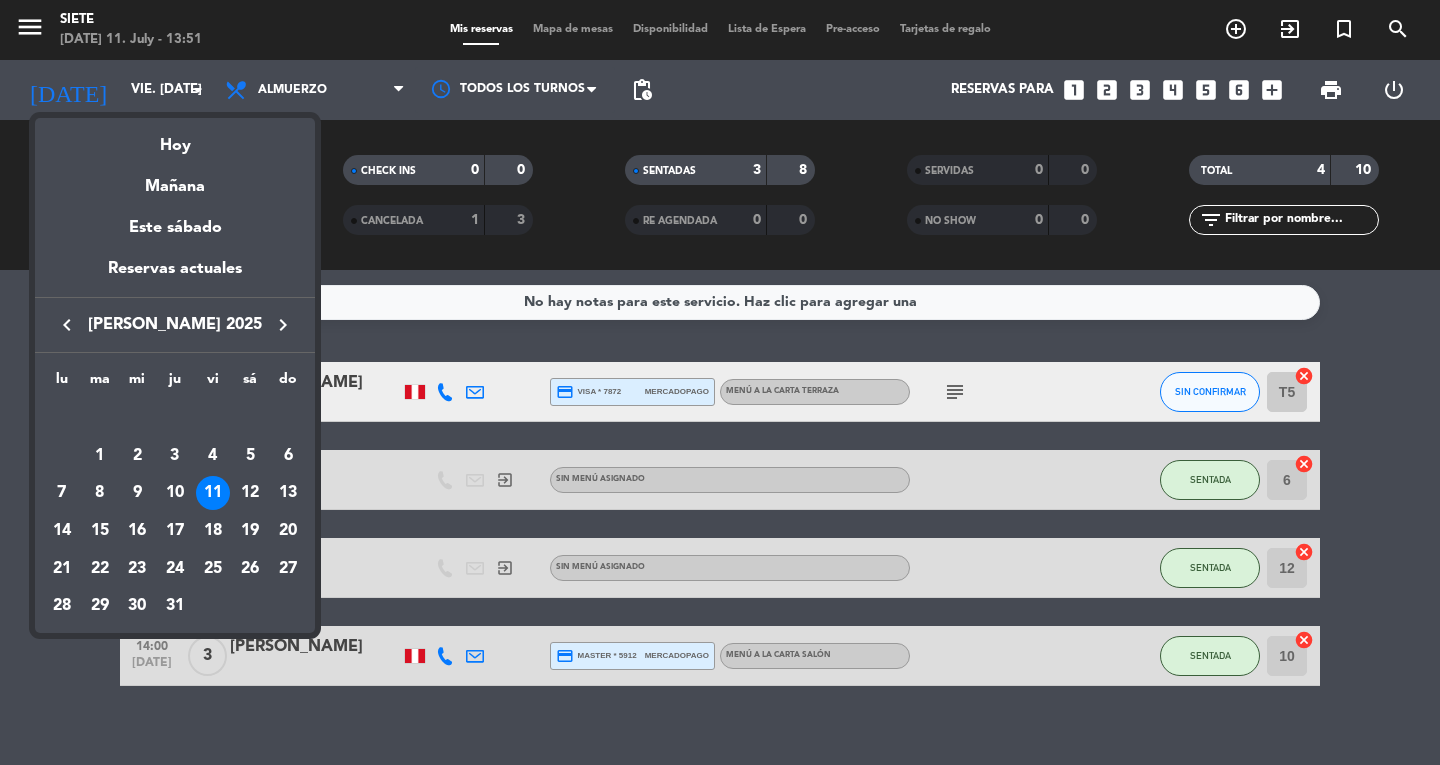 click on "10" at bounding box center [175, 493] 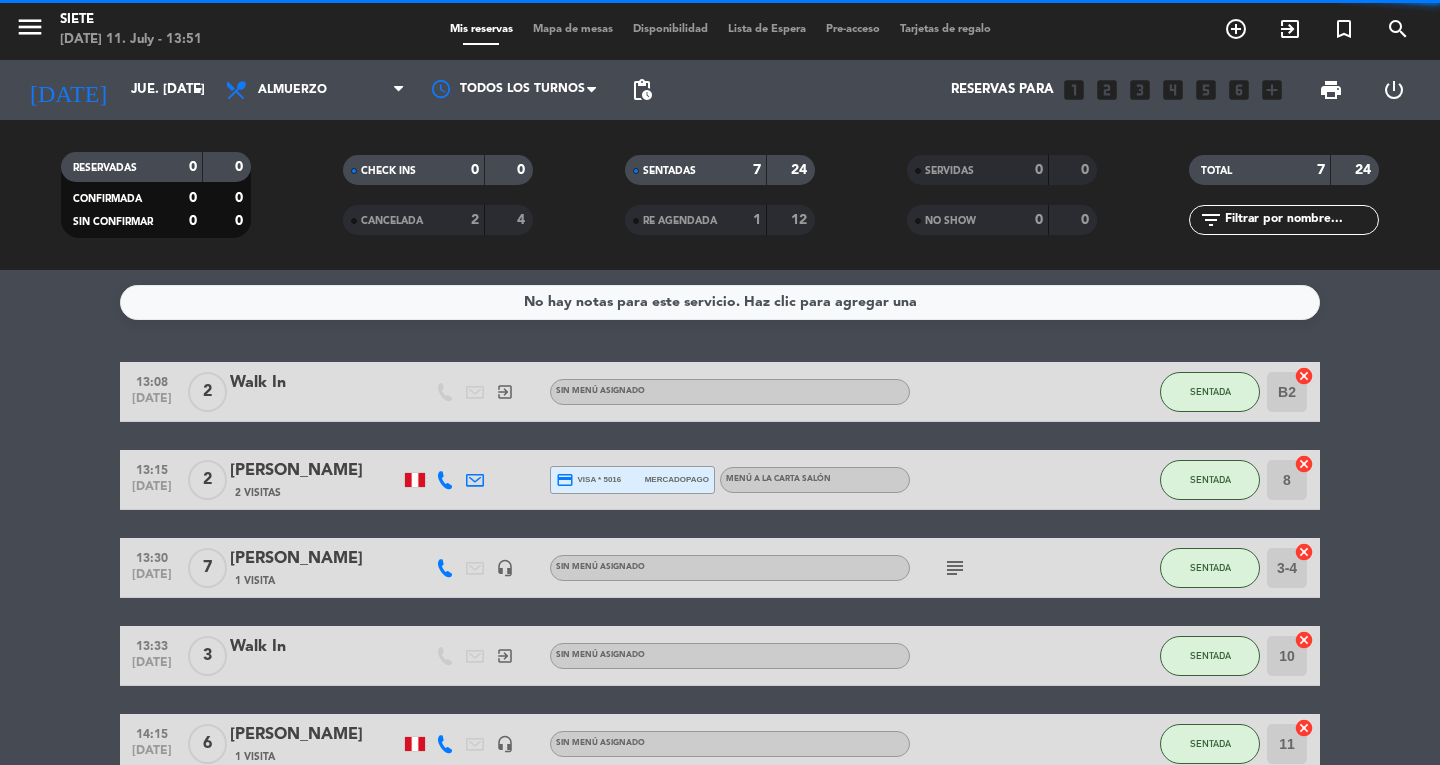 click on "jue. [DATE]" 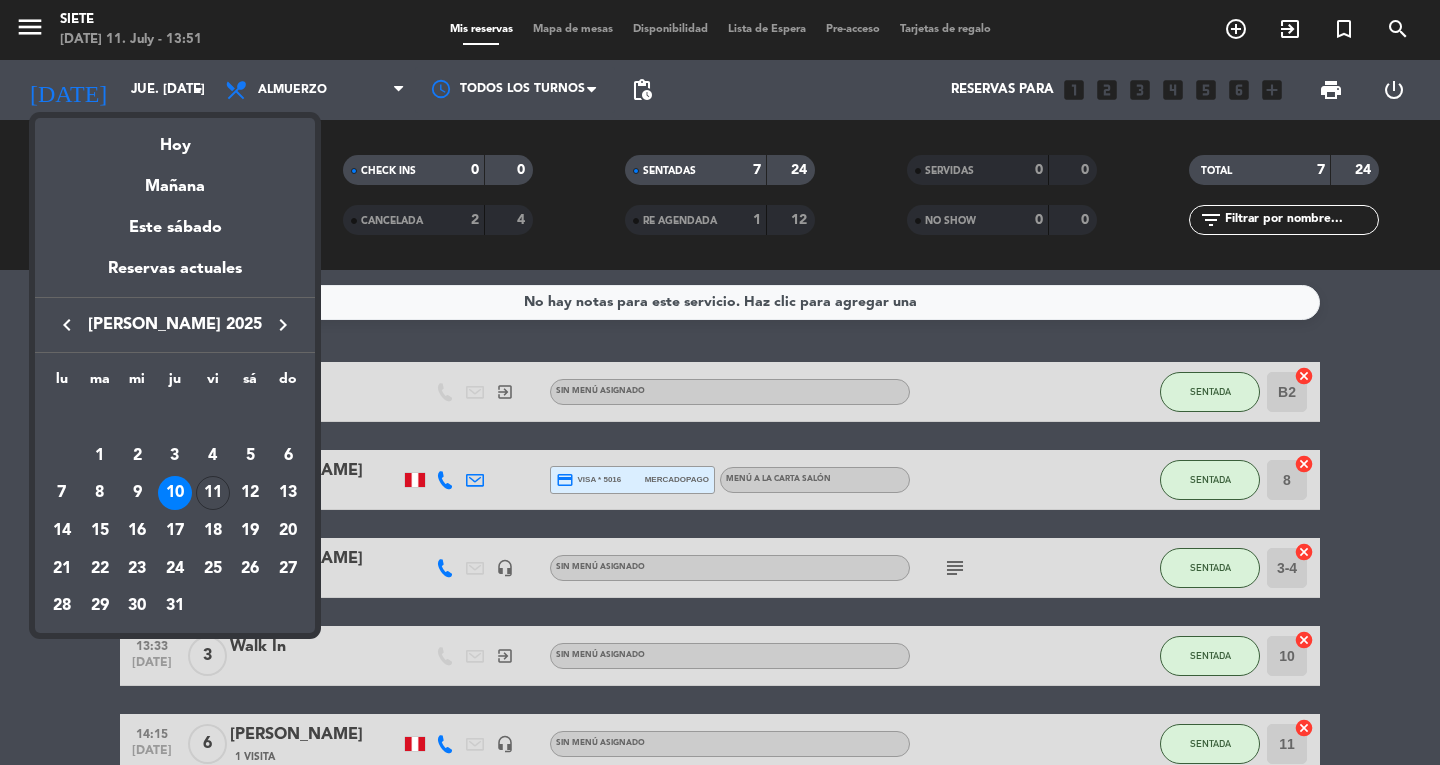 click on "17" at bounding box center (175, 531) 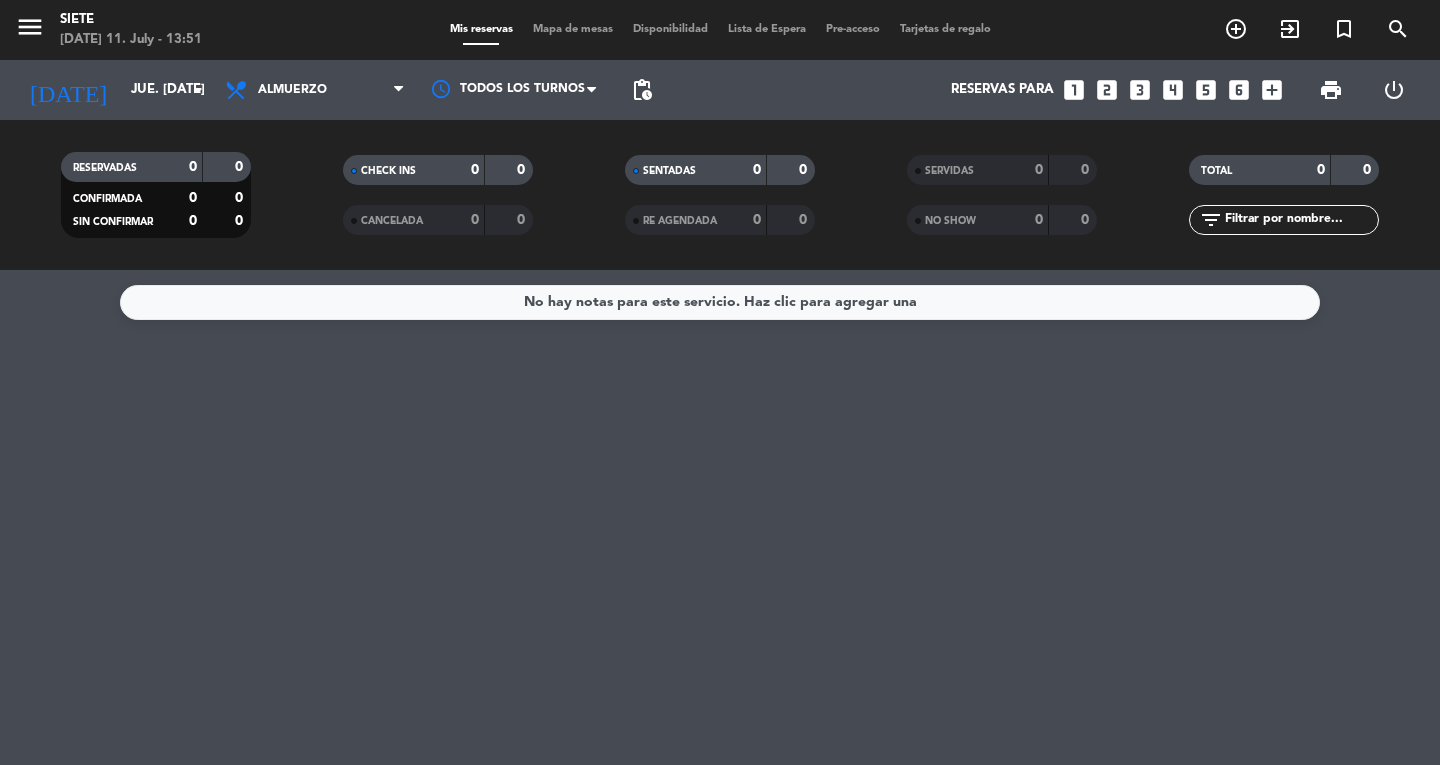 click on "jue. [DATE]" 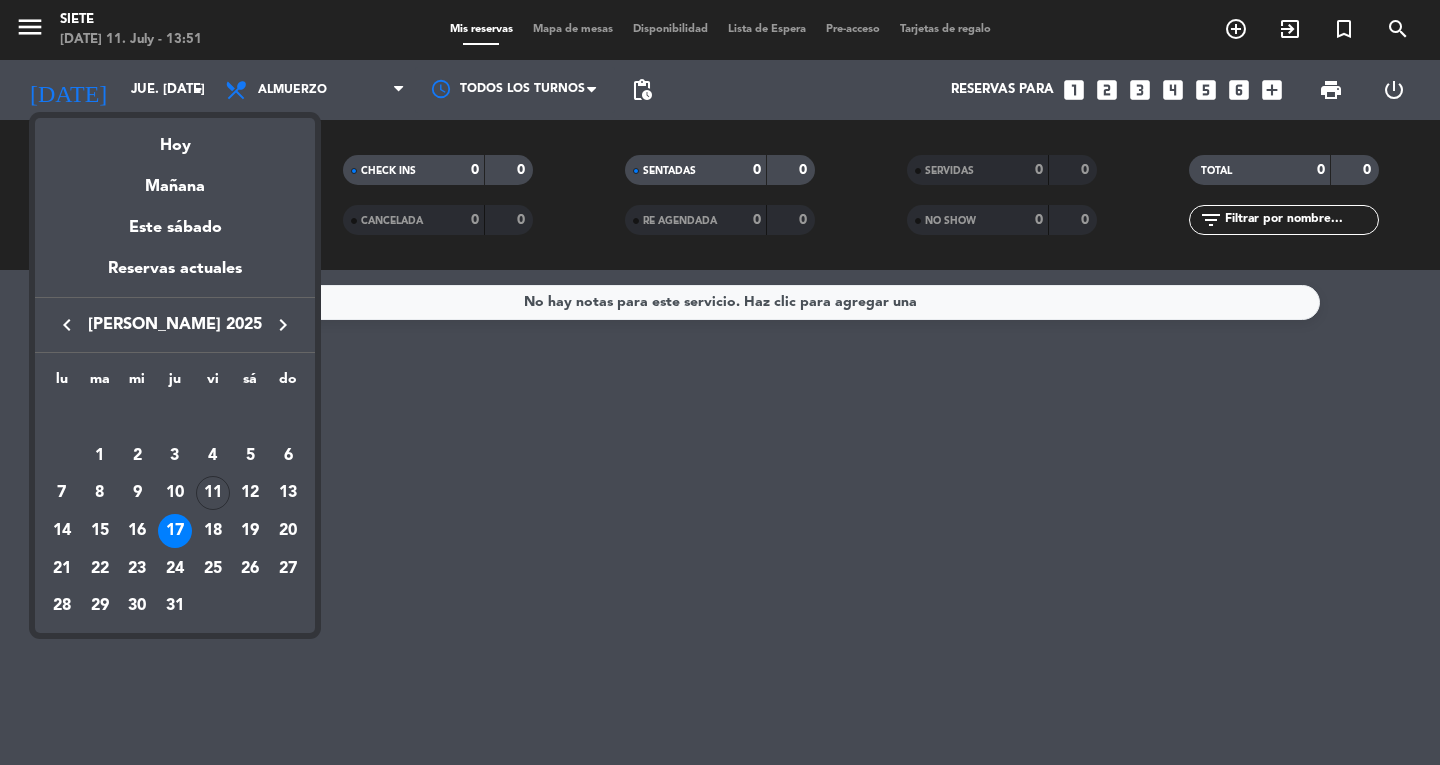 click on "3" at bounding box center (175, 456) 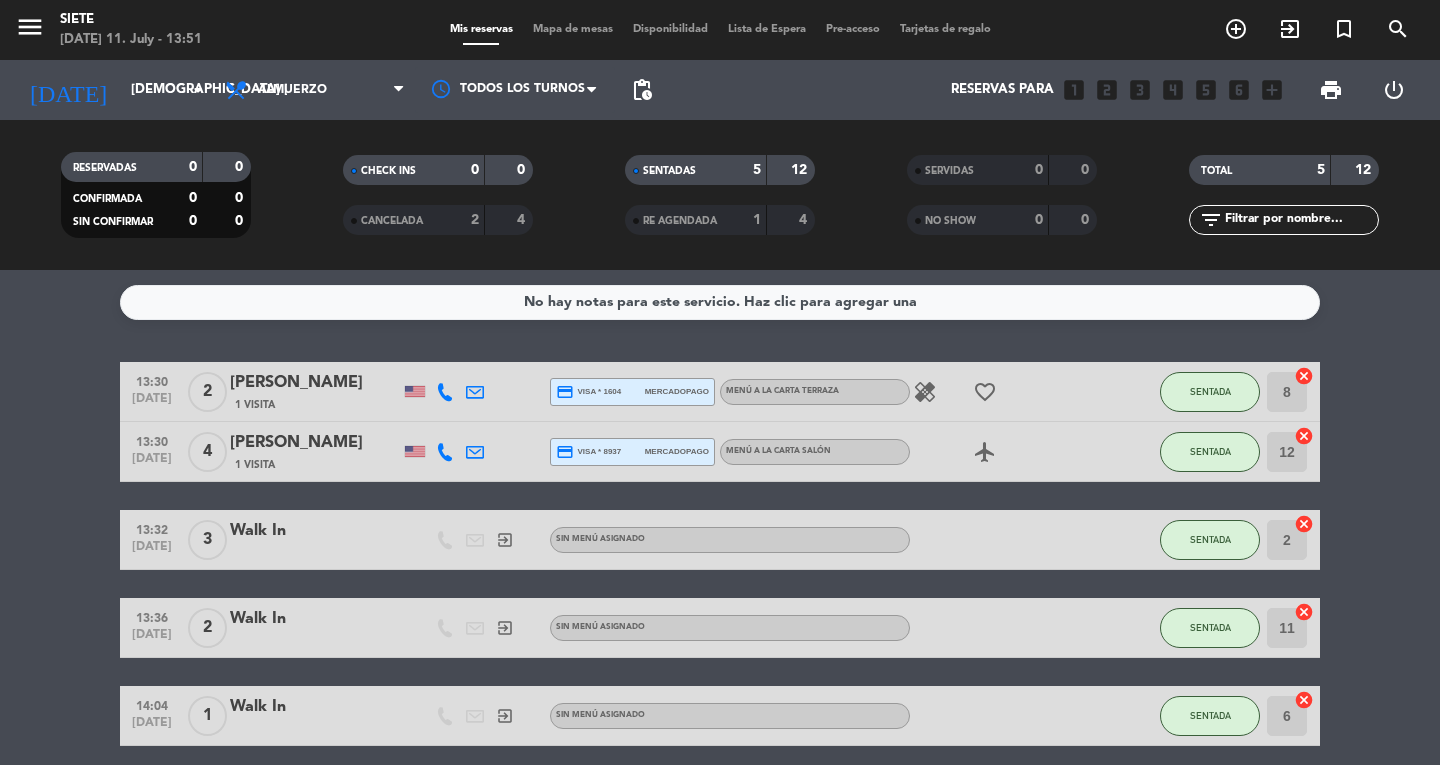 click on "[DEMOGRAPHIC_DATA] [DATE]" 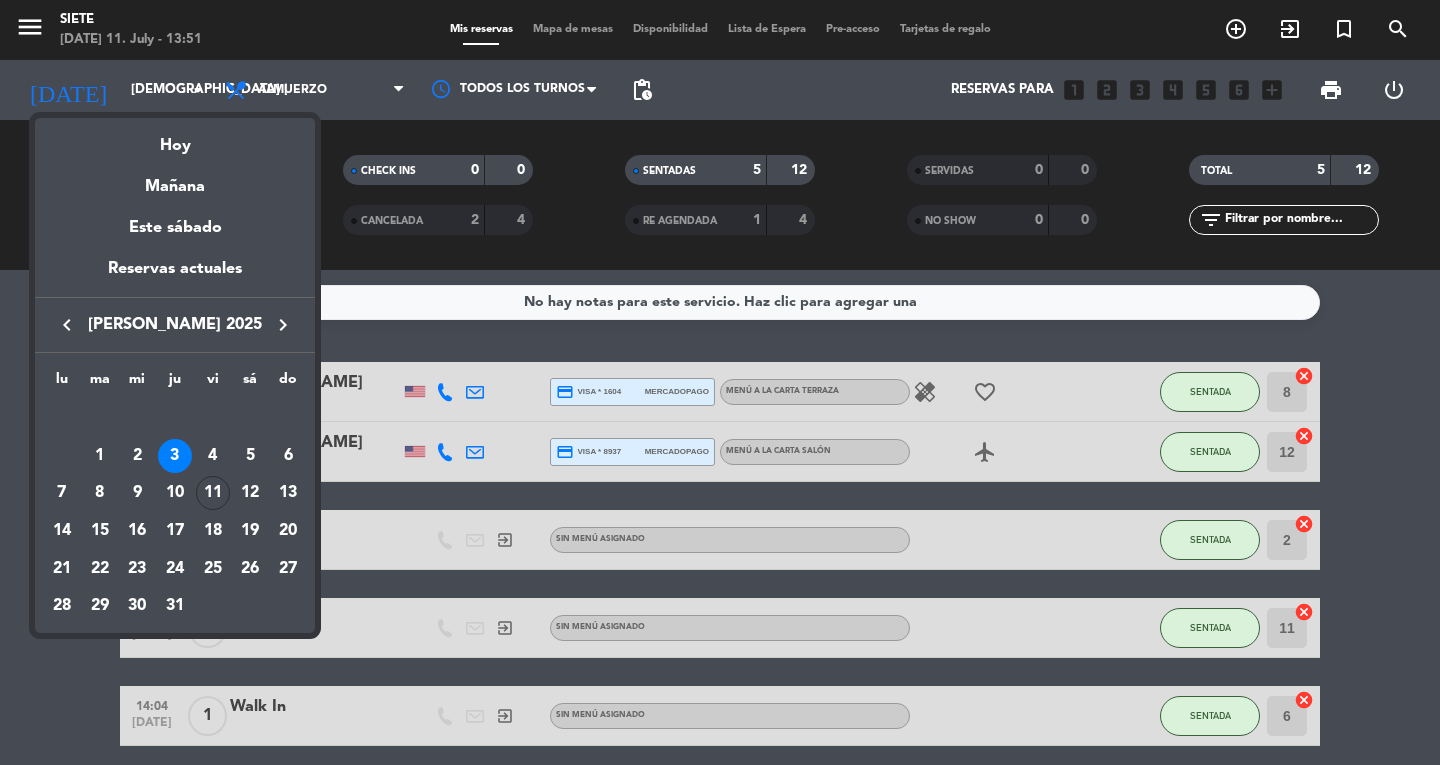 click on "10" at bounding box center [175, 493] 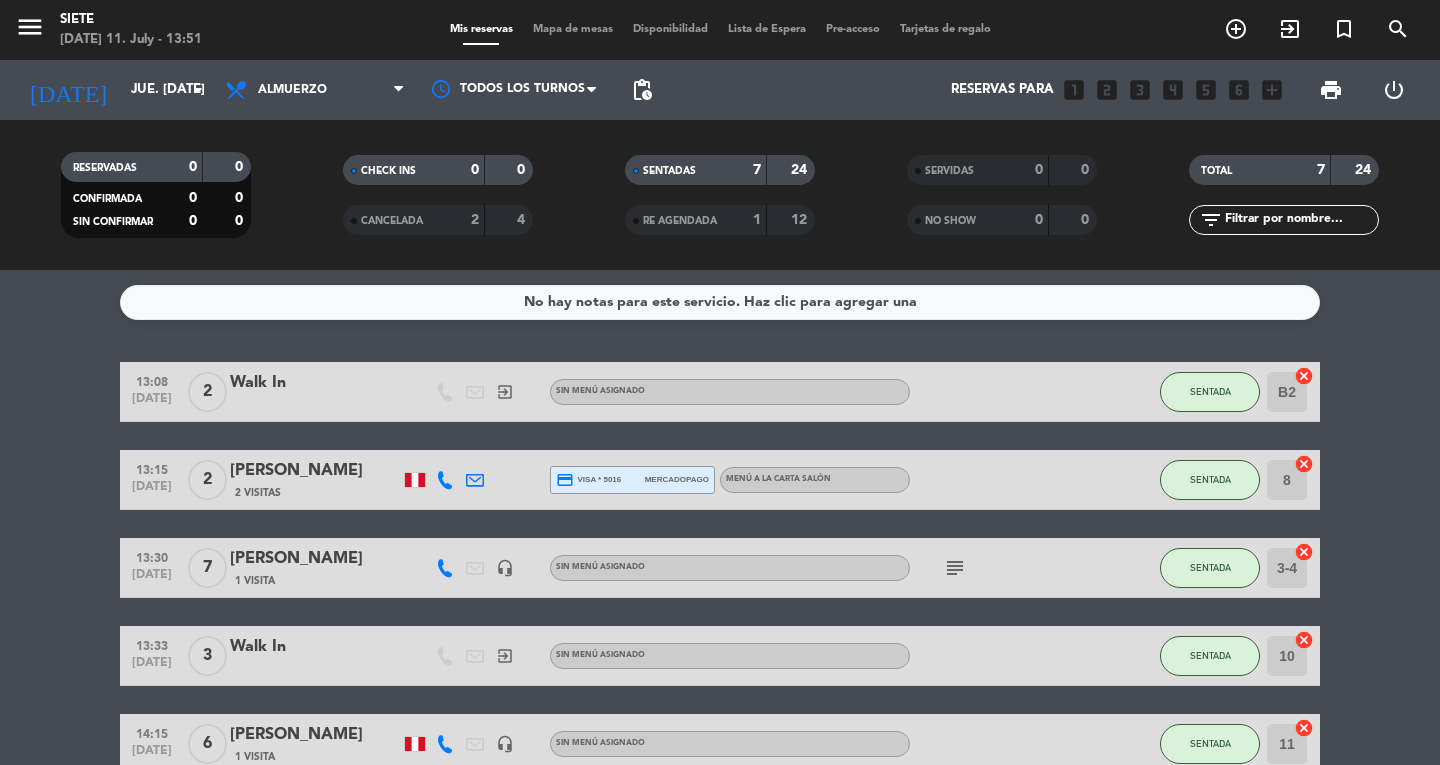 click on "jue. [DATE]" 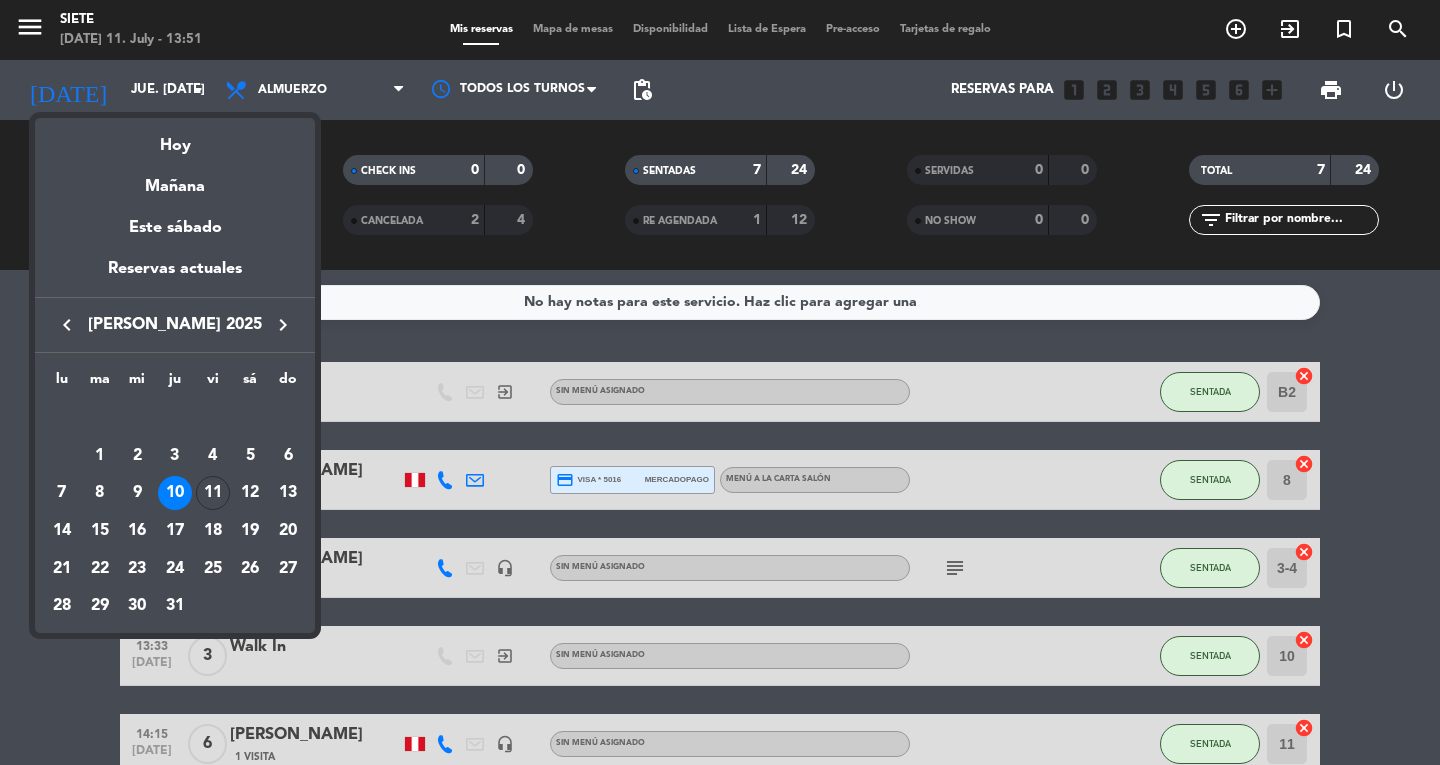 click on "keyboard_arrow_left" at bounding box center [67, 325] 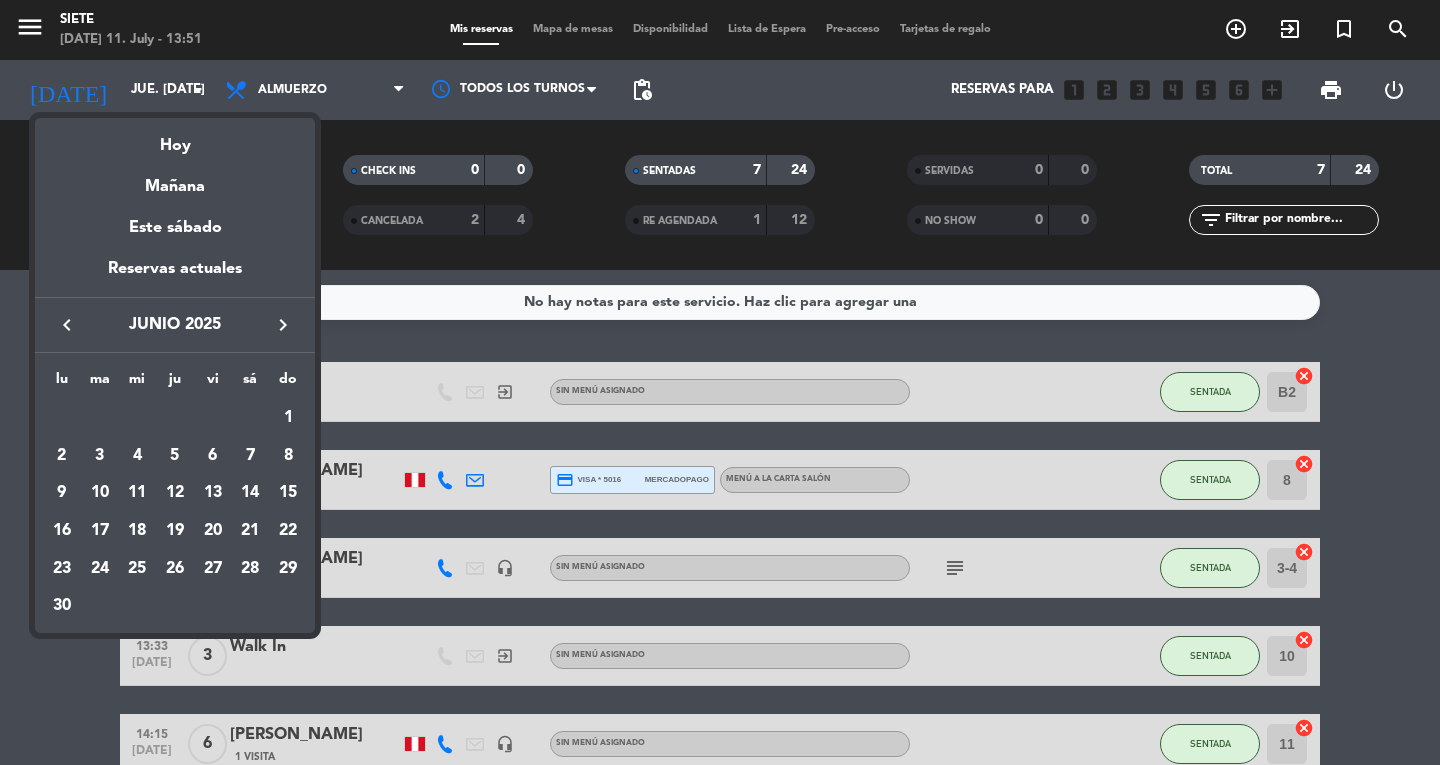 click on "26" at bounding box center [175, 569] 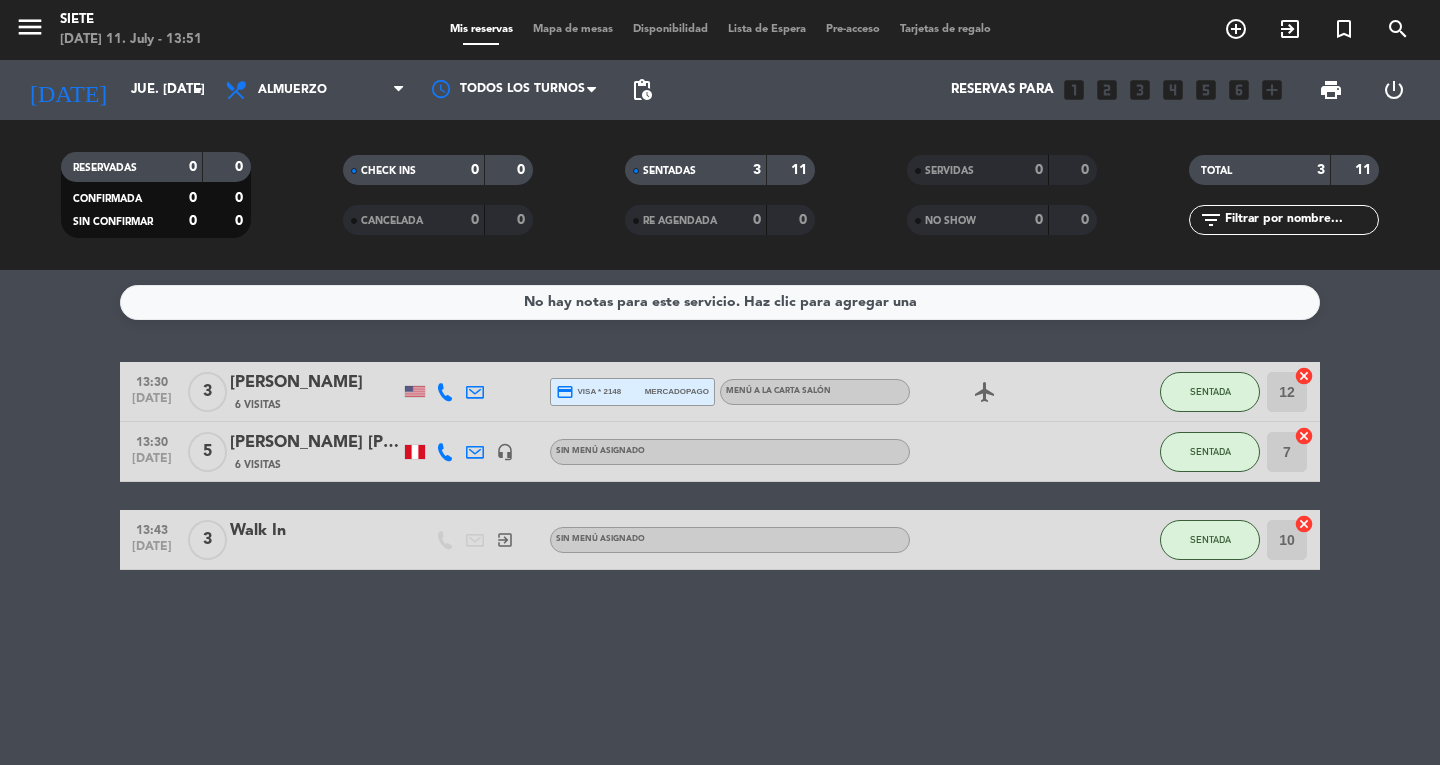 click on "jue. [DATE]" 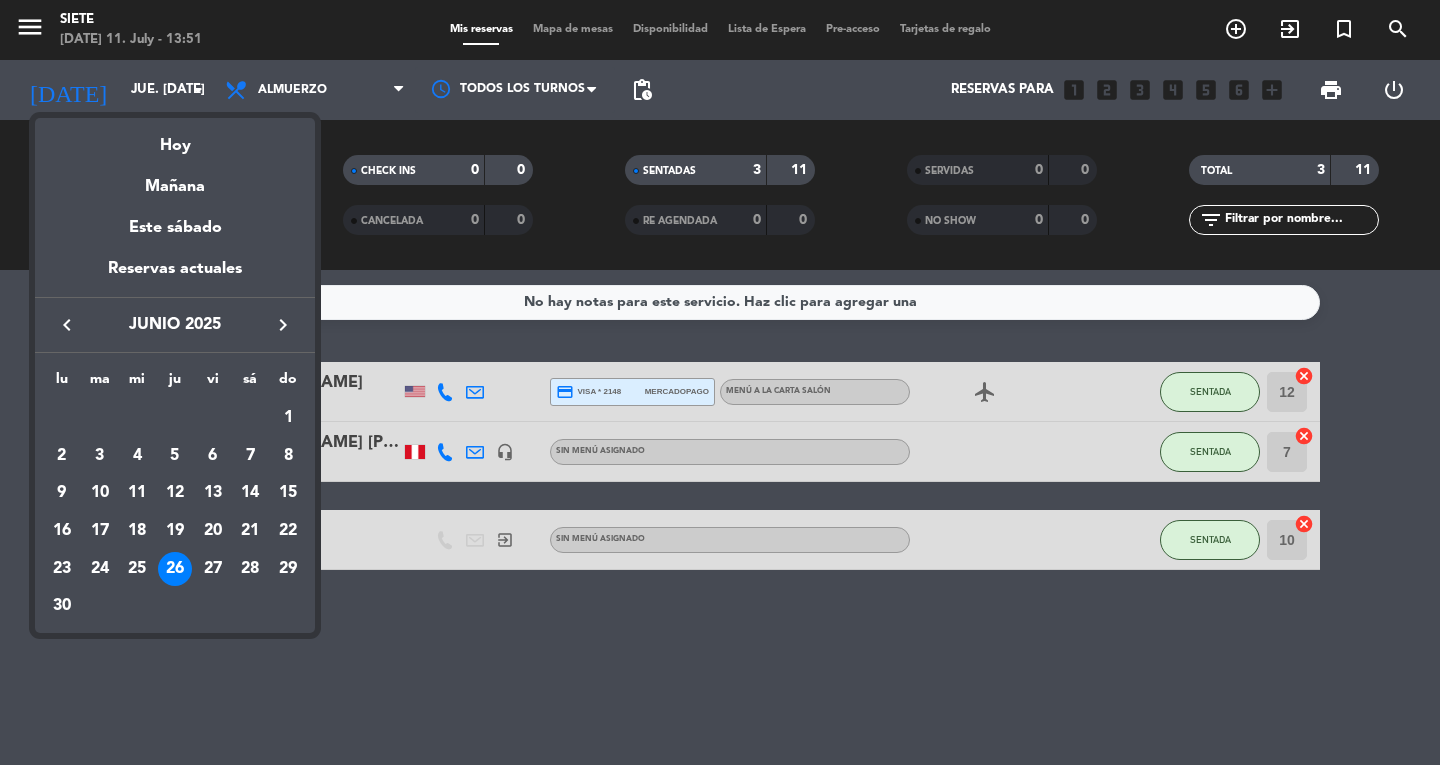 click on "19" at bounding box center [175, 531] 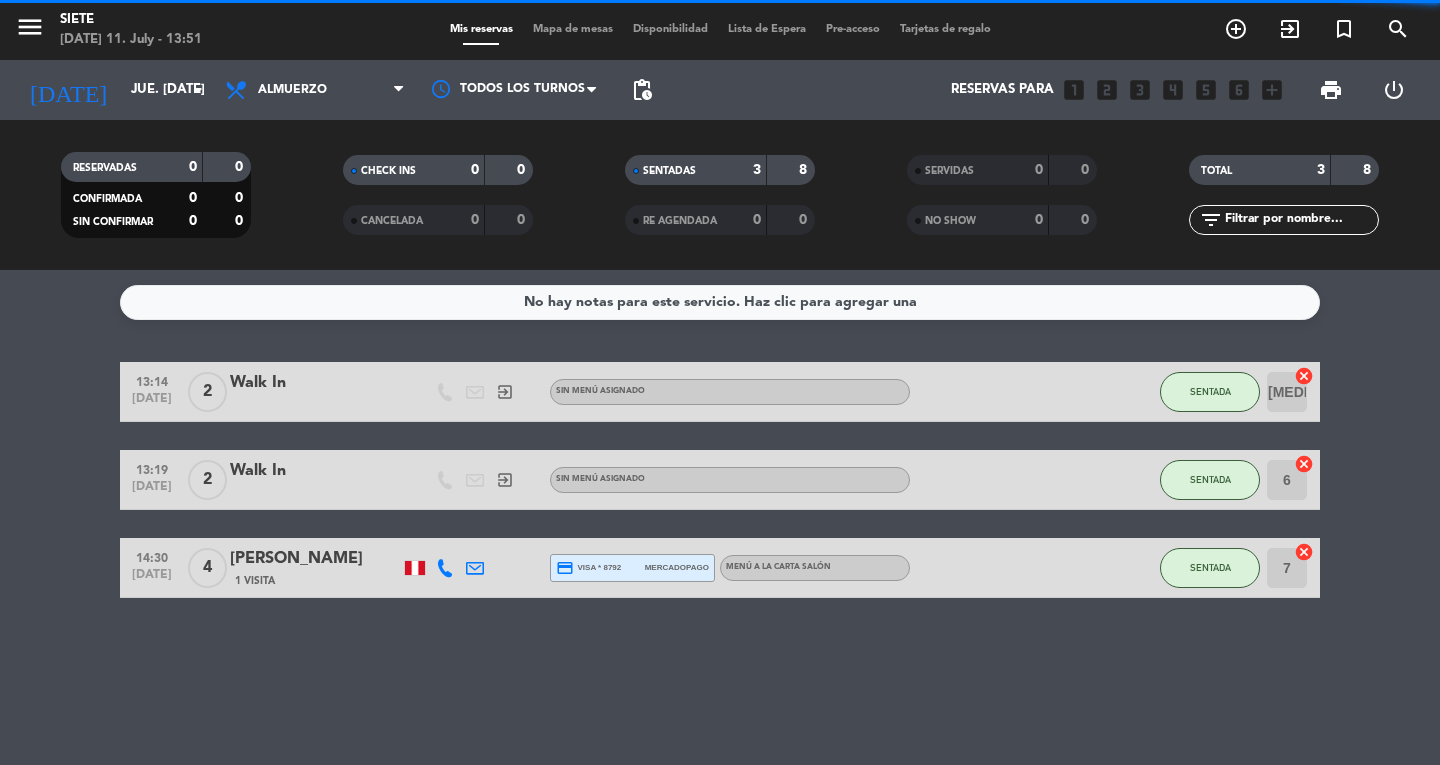 click on "jue. [DATE]" 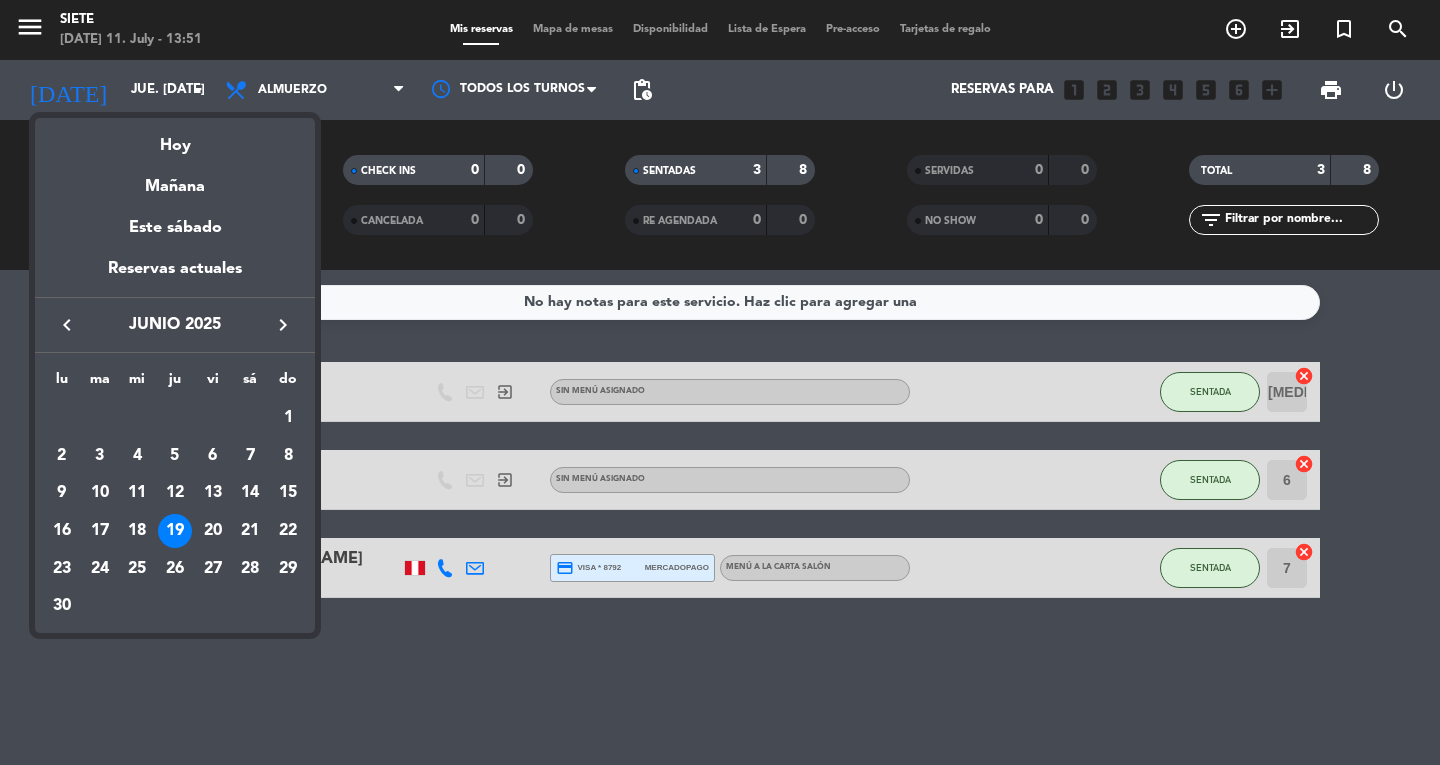 click on "12" at bounding box center [175, 493] 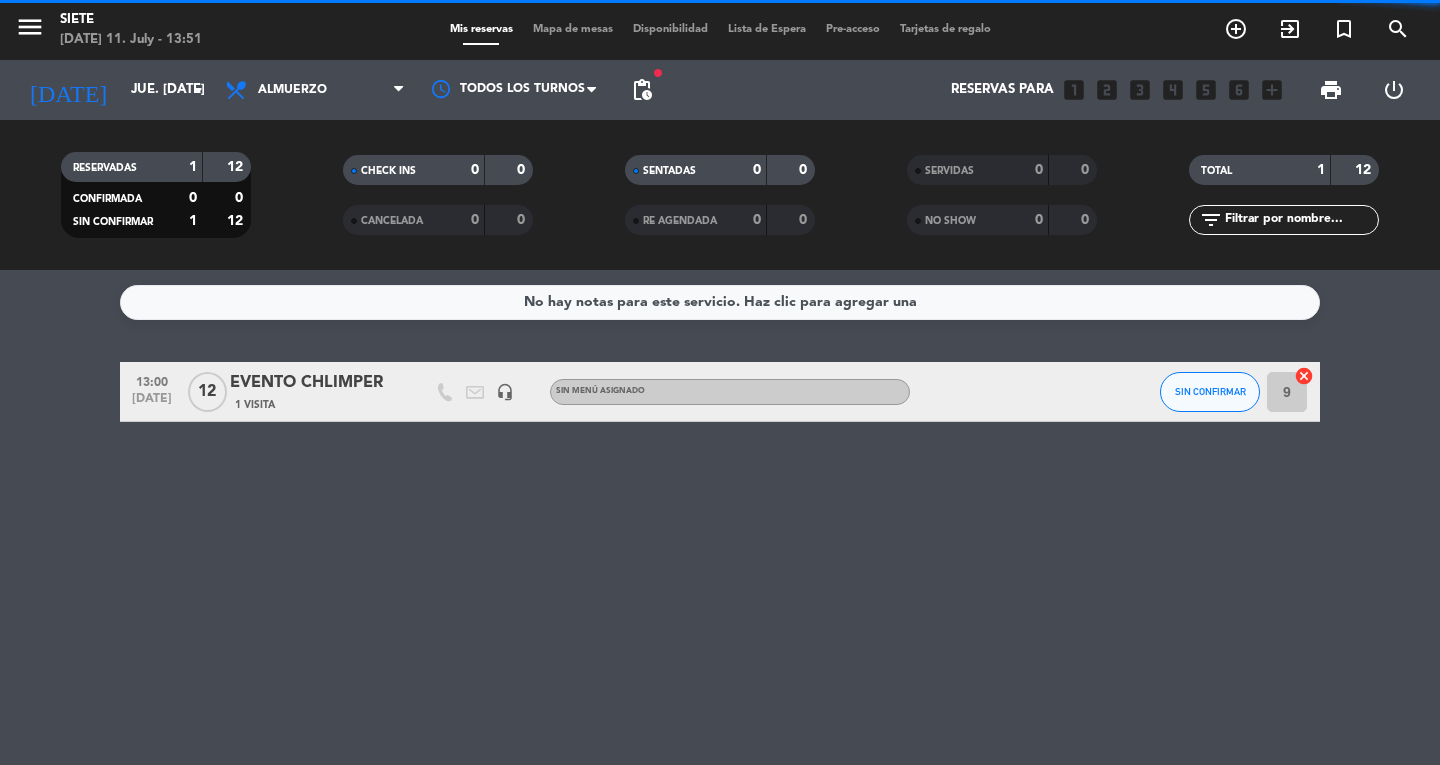click on "jue. [DATE]" 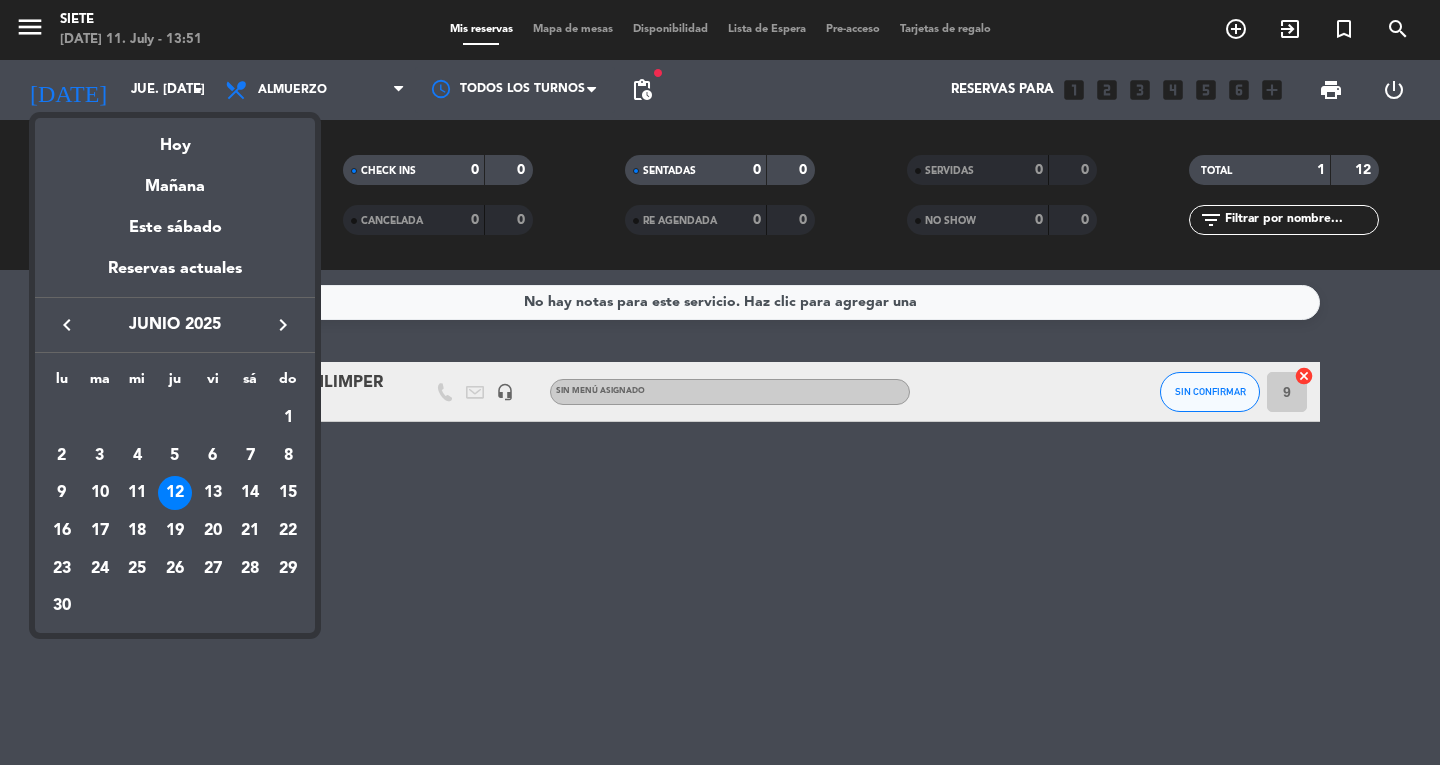 click on "5" at bounding box center [175, 456] 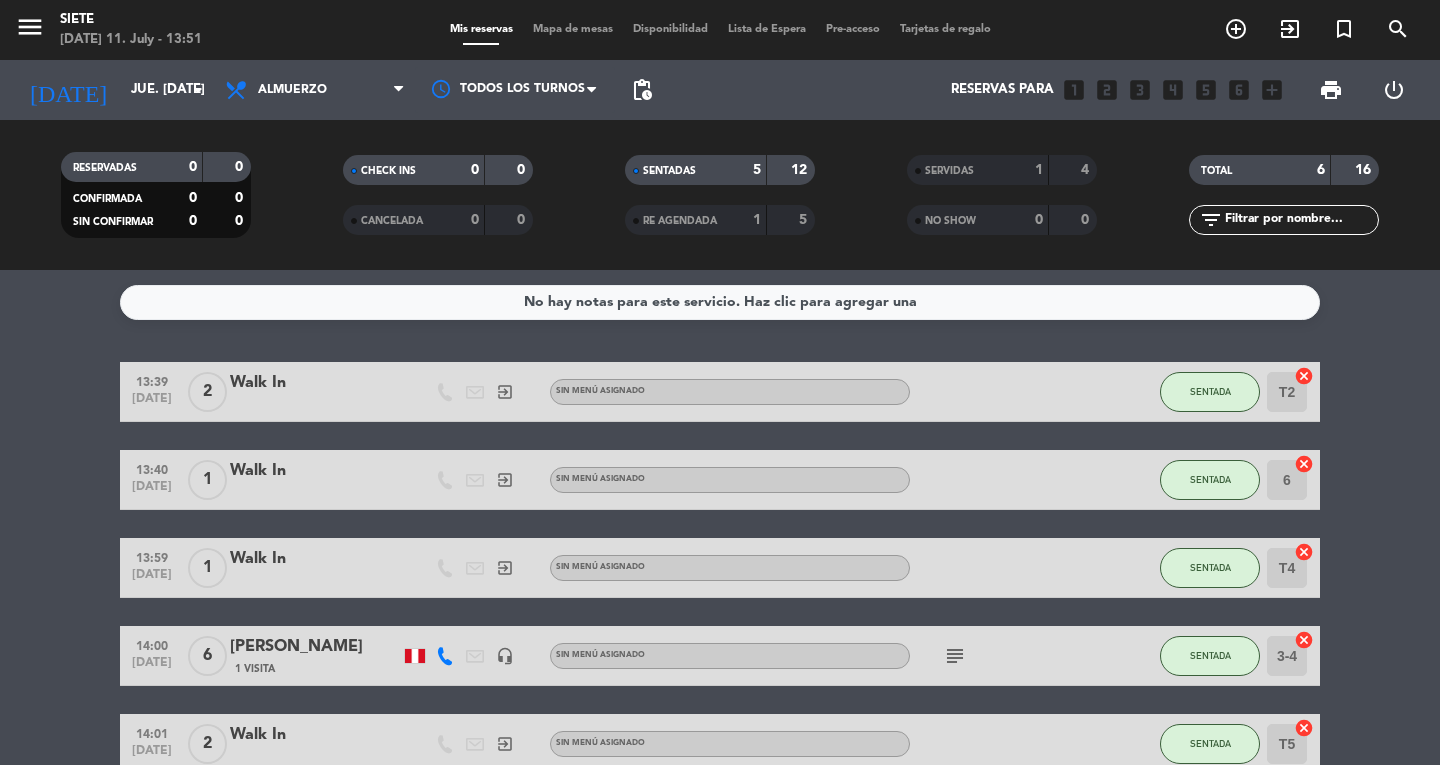click on "jue. [DATE]" 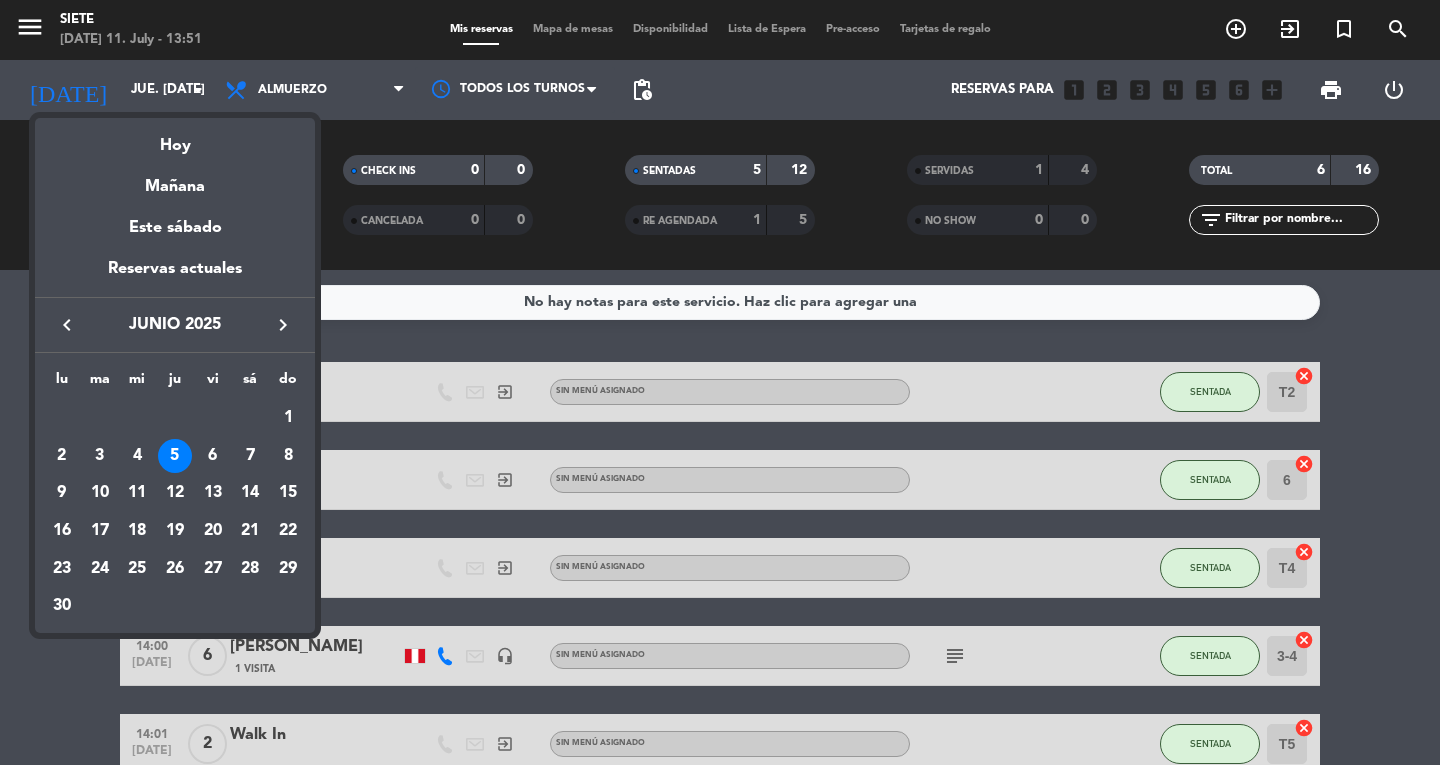 click on "keyboard_arrow_left" at bounding box center (67, 325) 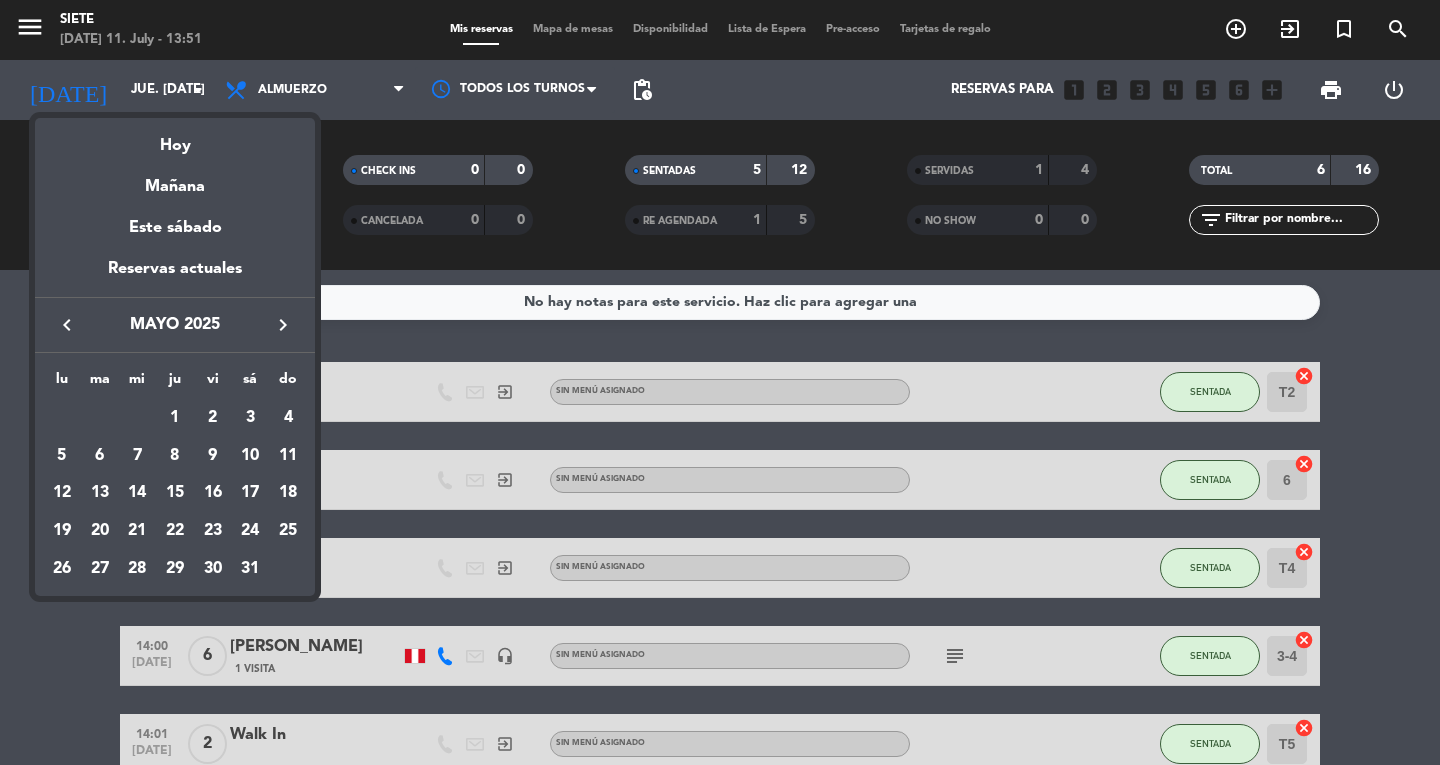 click on "29" at bounding box center [175, 569] 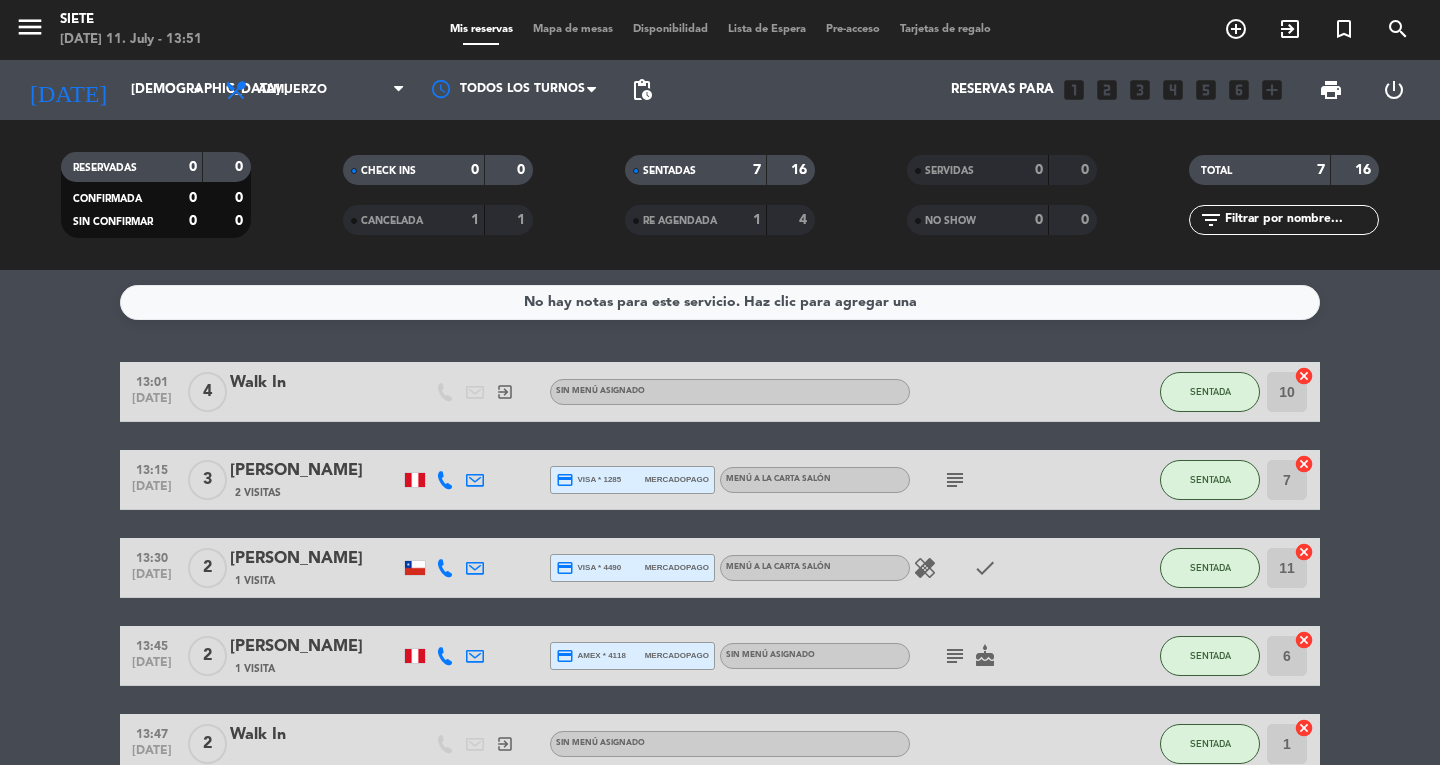 click on "[DEMOGRAPHIC_DATA] [DATE]" 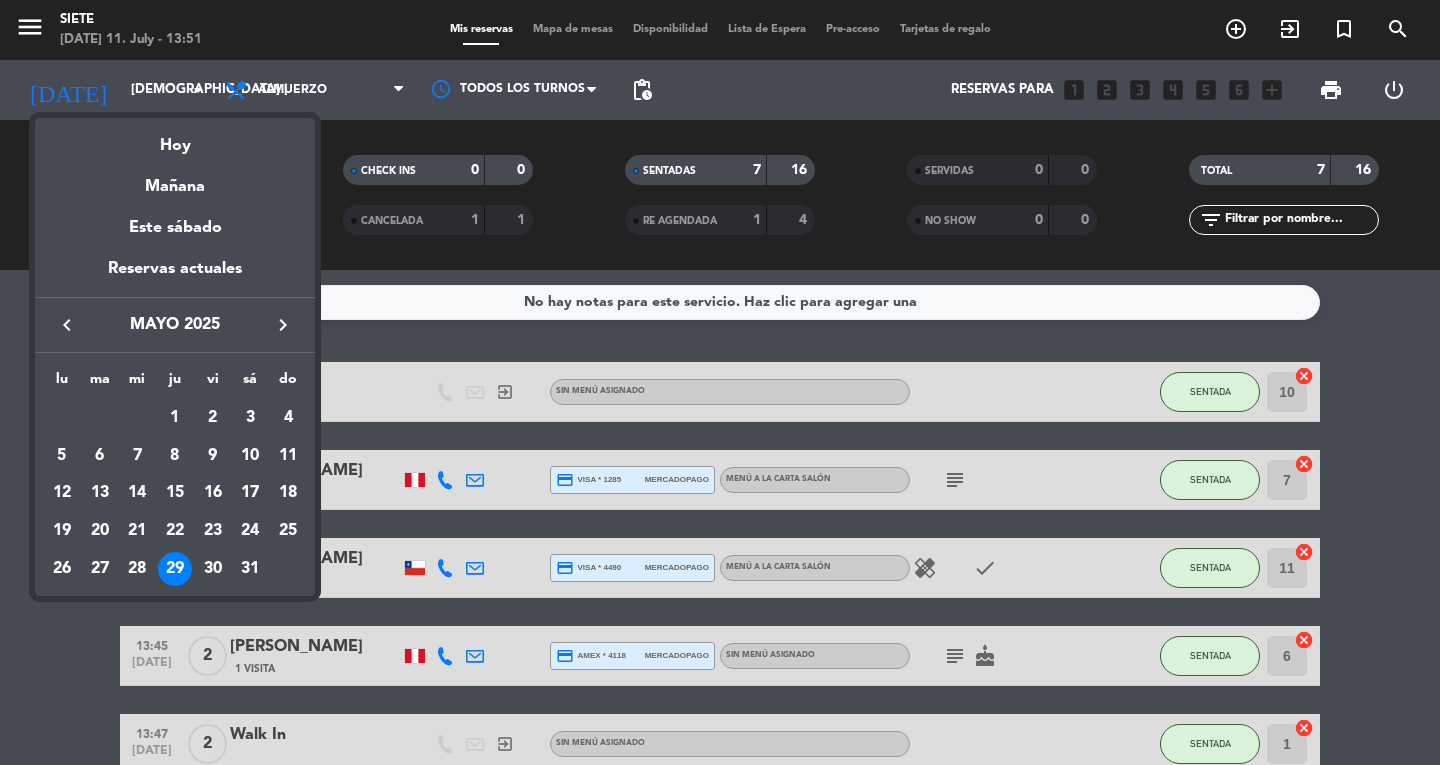 click on "22" at bounding box center [175, 531] 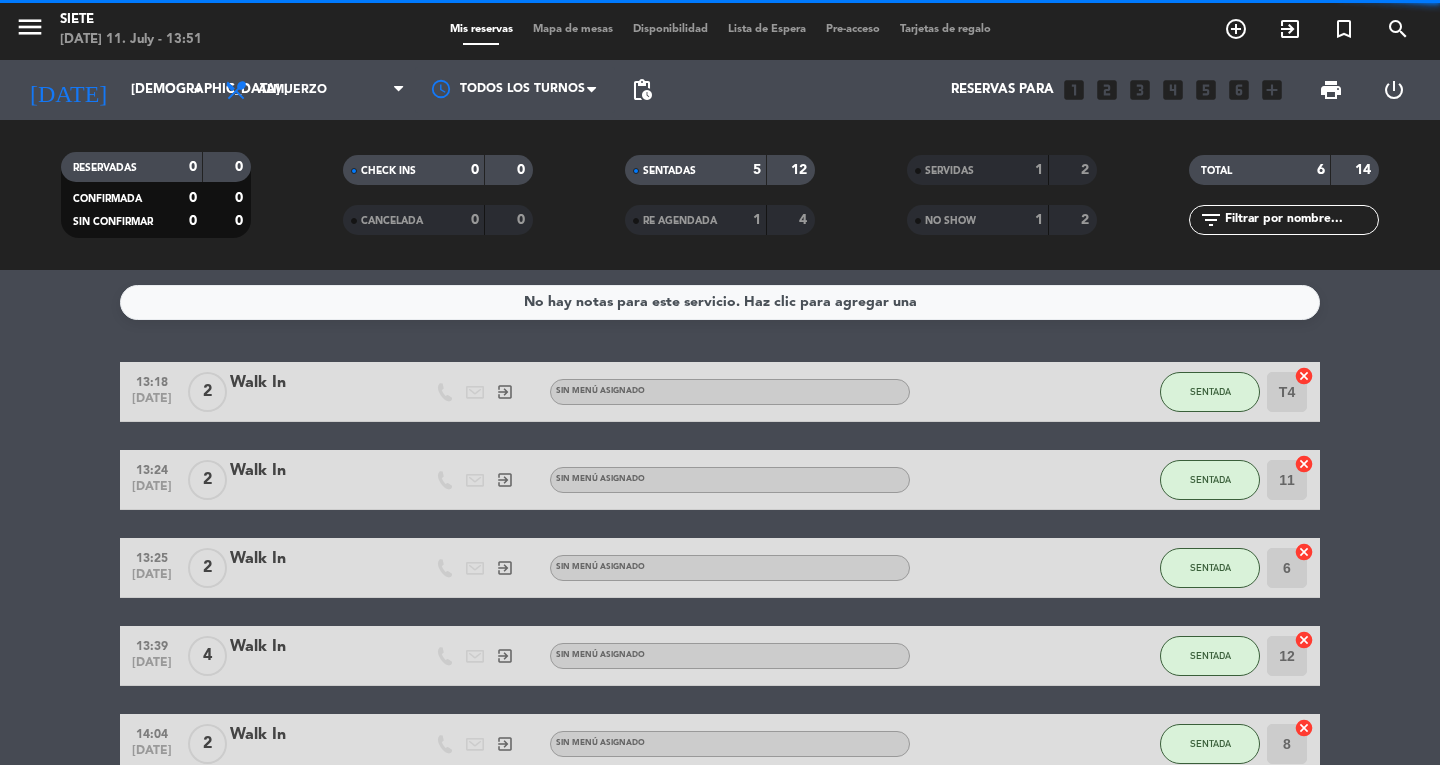 click on "[DEMOGRAPHIC_DATA] [DATE]" 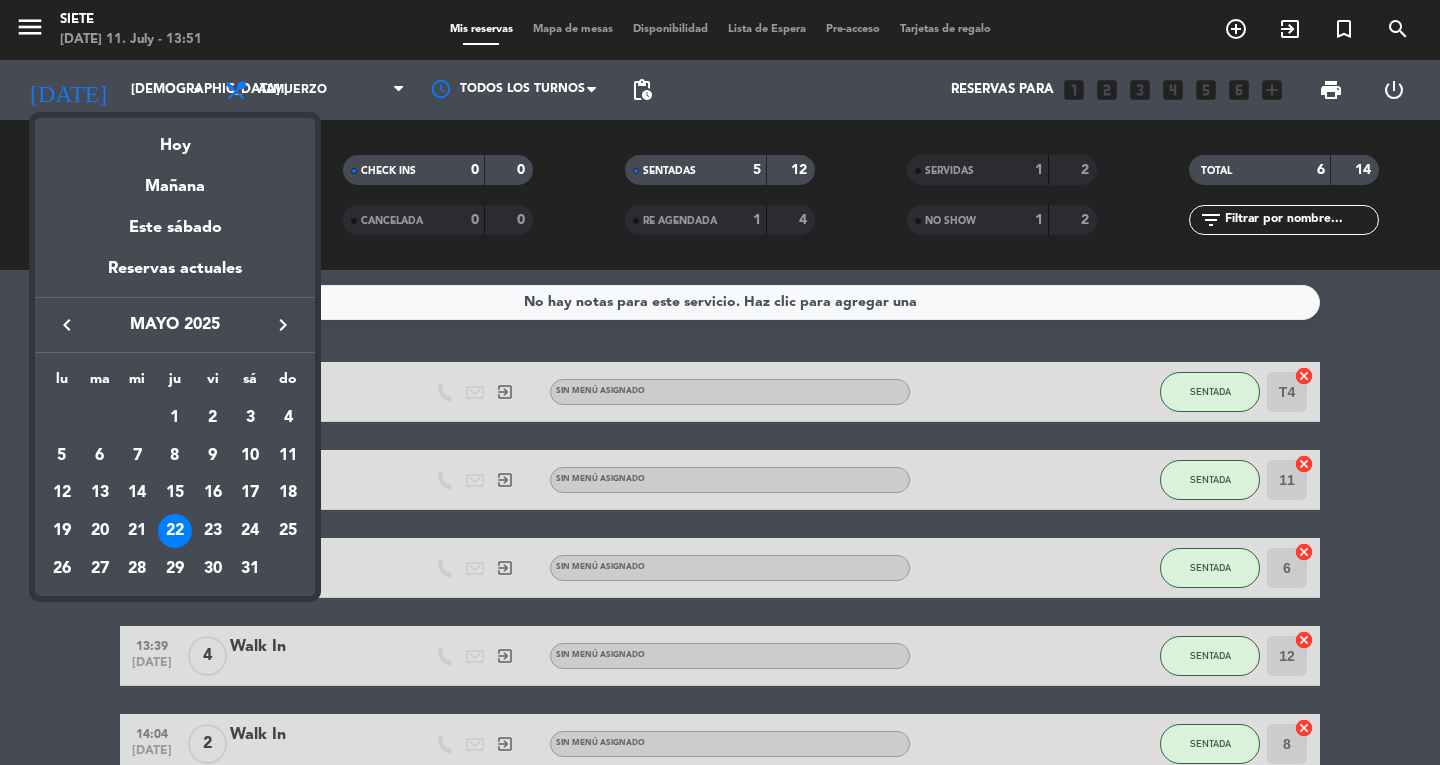 click on "15" at bounding box center (175, 493) 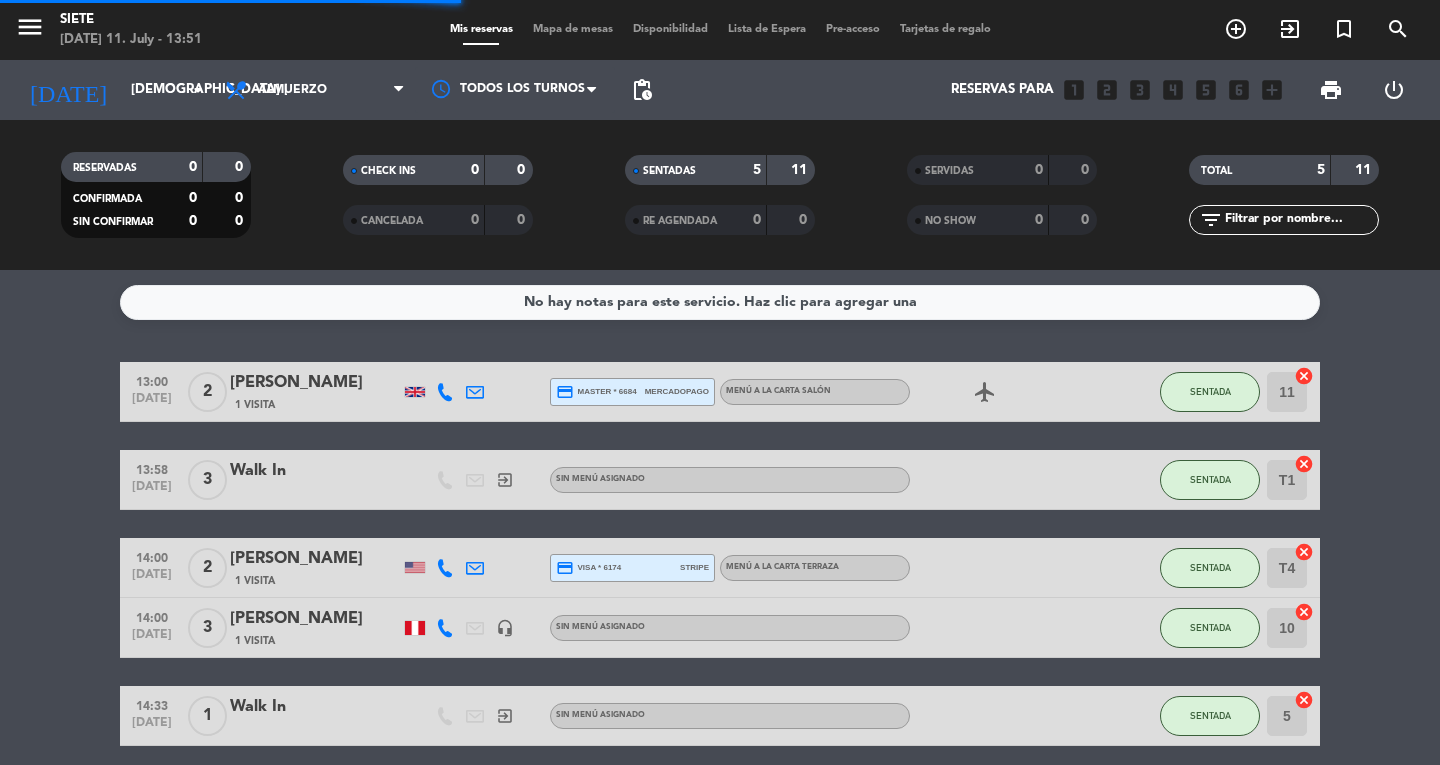 click on "[DATE]    [DEMOGRAPHIC_DATA] [DATE] arrow_drop_down" 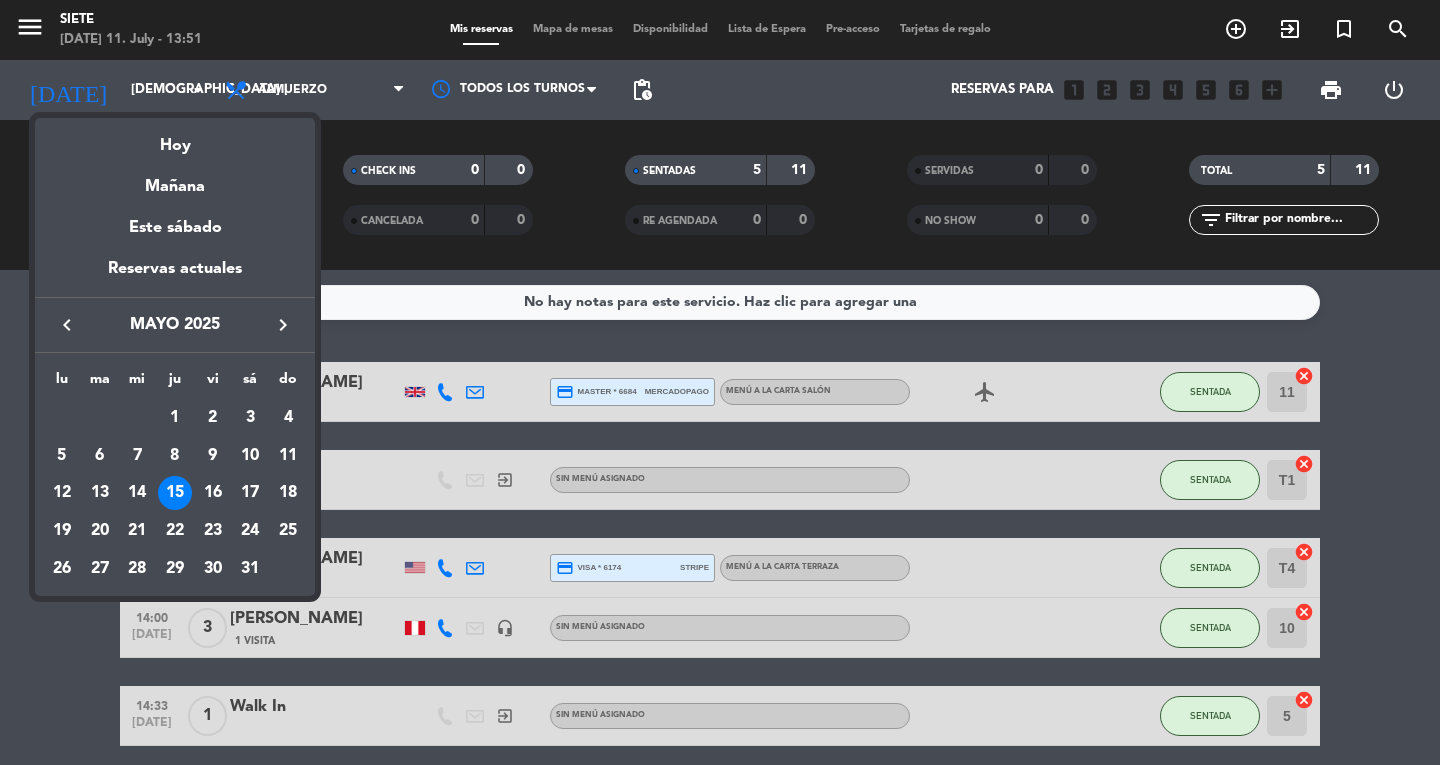 click on "keyboard_arrow_right" at bounding box center [283, 325] 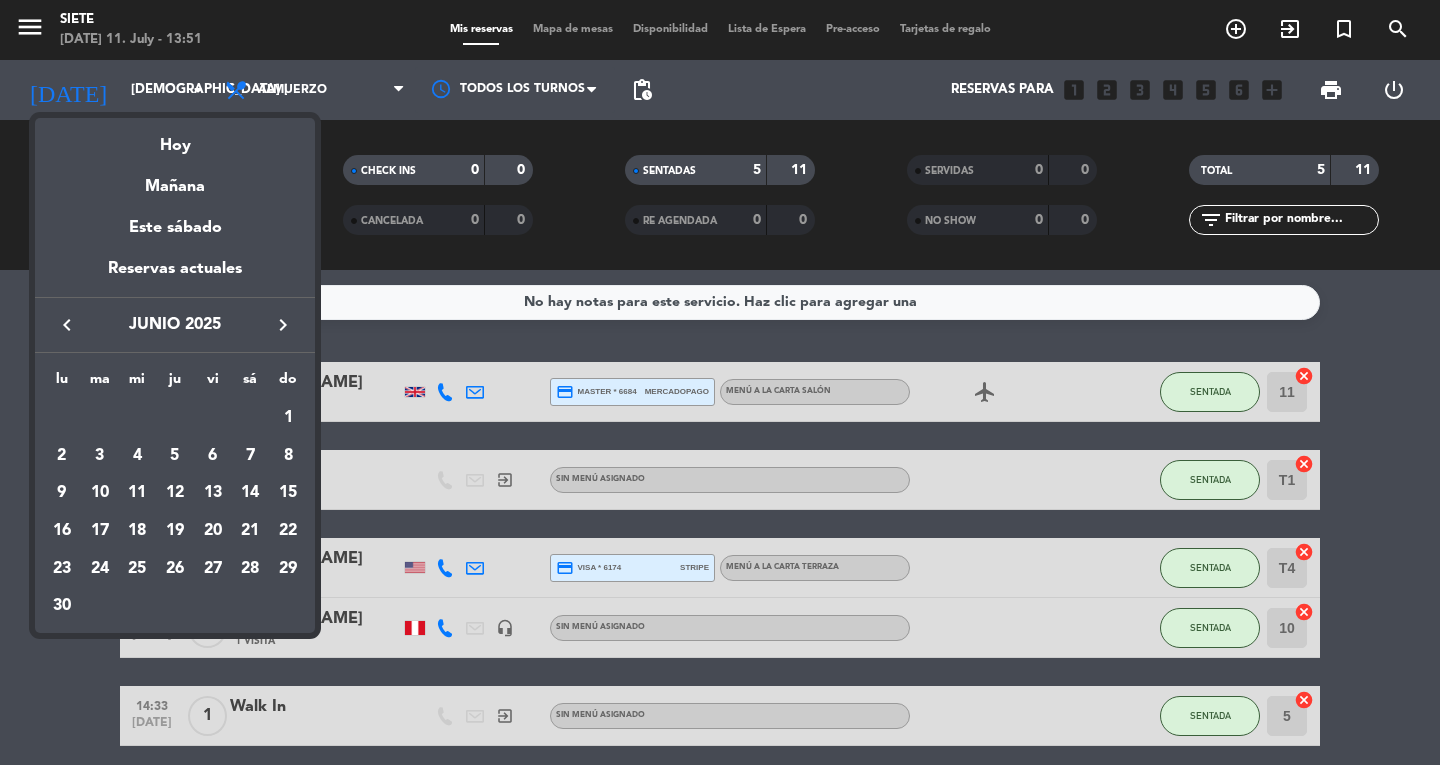 click on "keyboard_arrow_right" at bounding box center (283, 325) 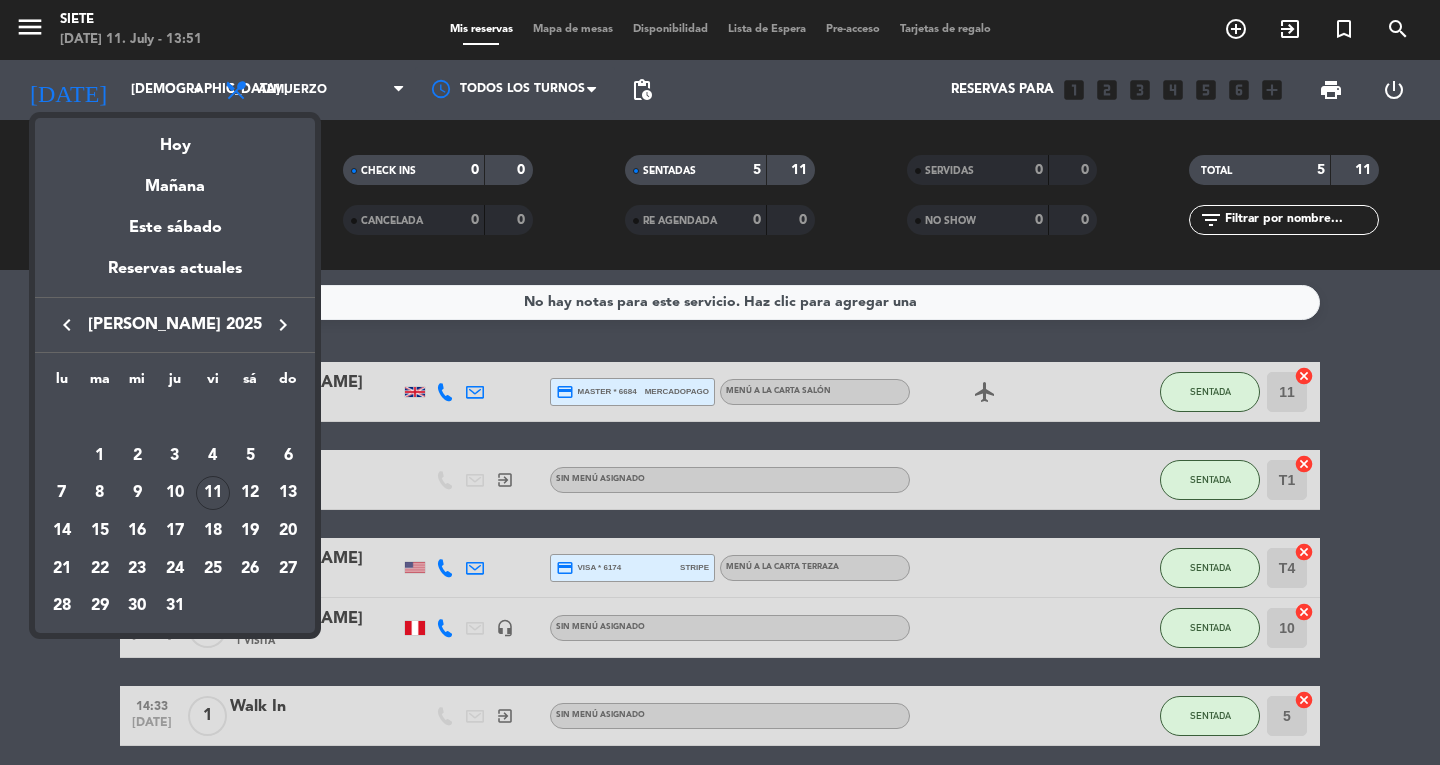click at bounding box center (720, 382) 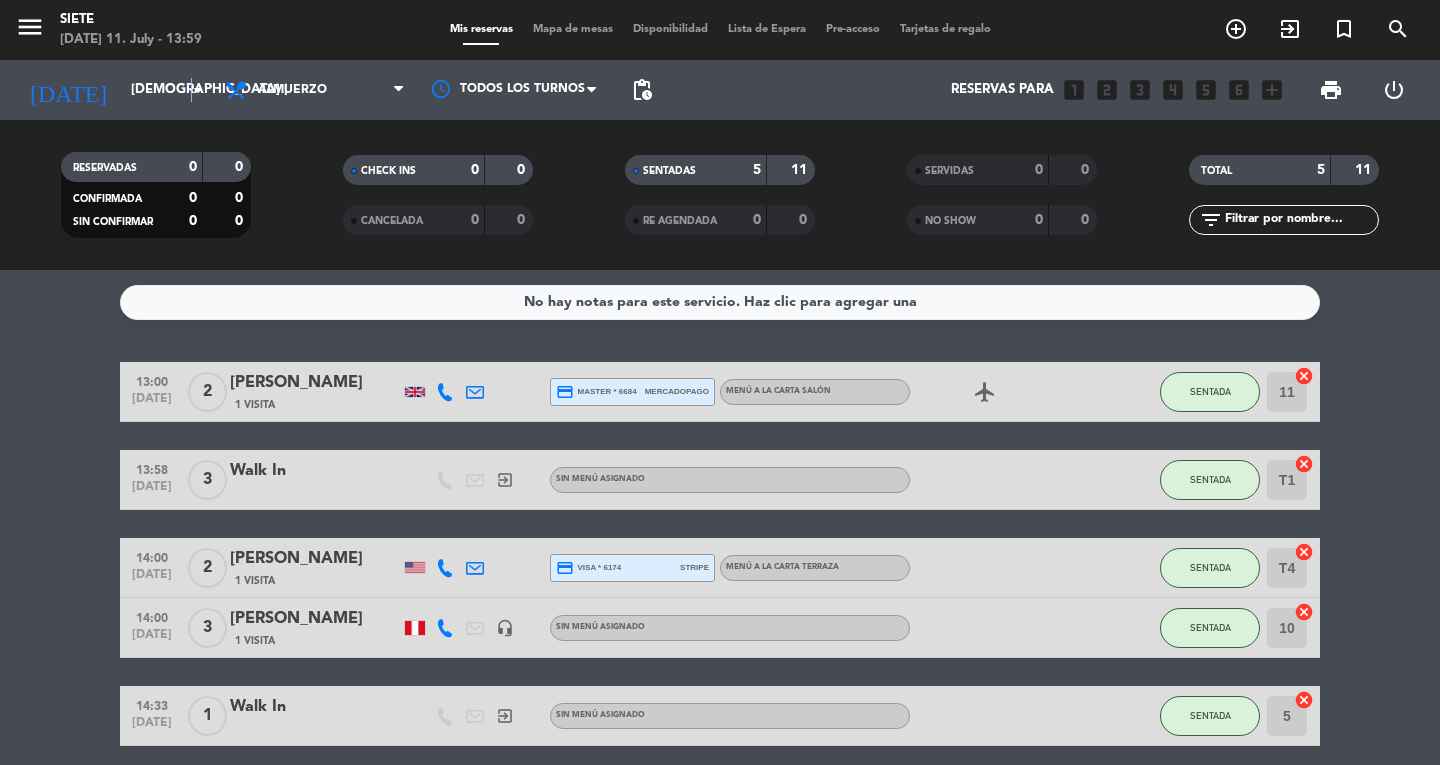 click on "arrow_drop_down" 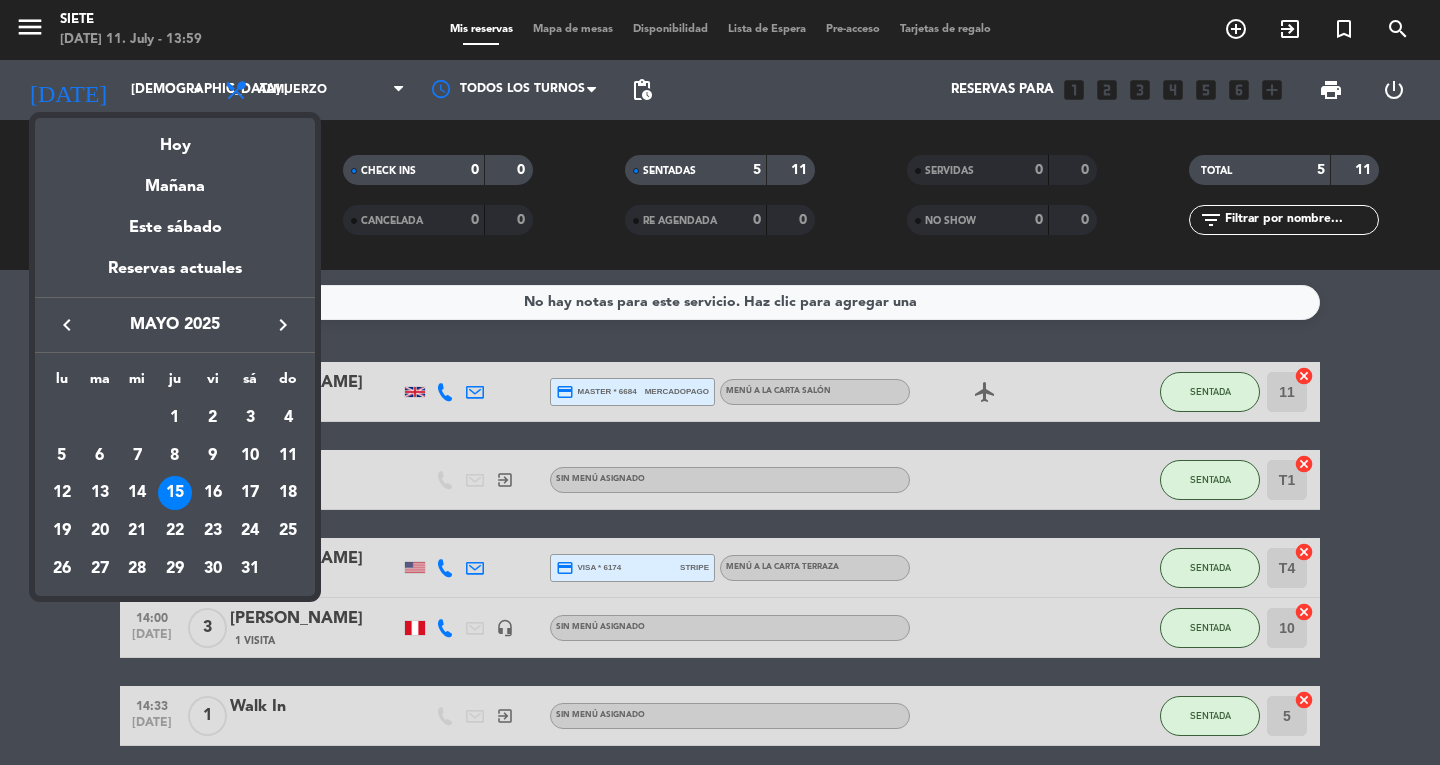 click at bounding box center [720, 382] 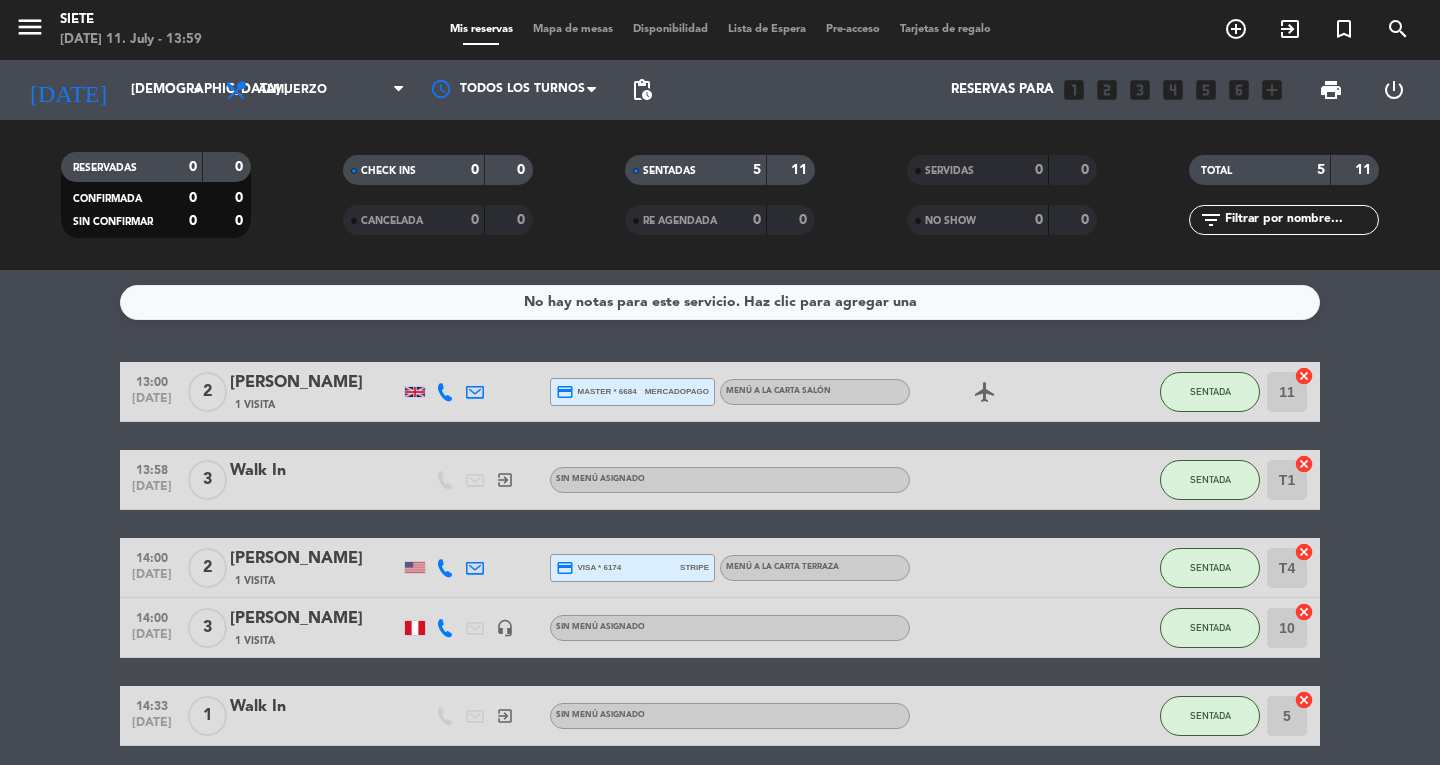 click on "[DEMOGRAPHIC_DATA] [DATE]" 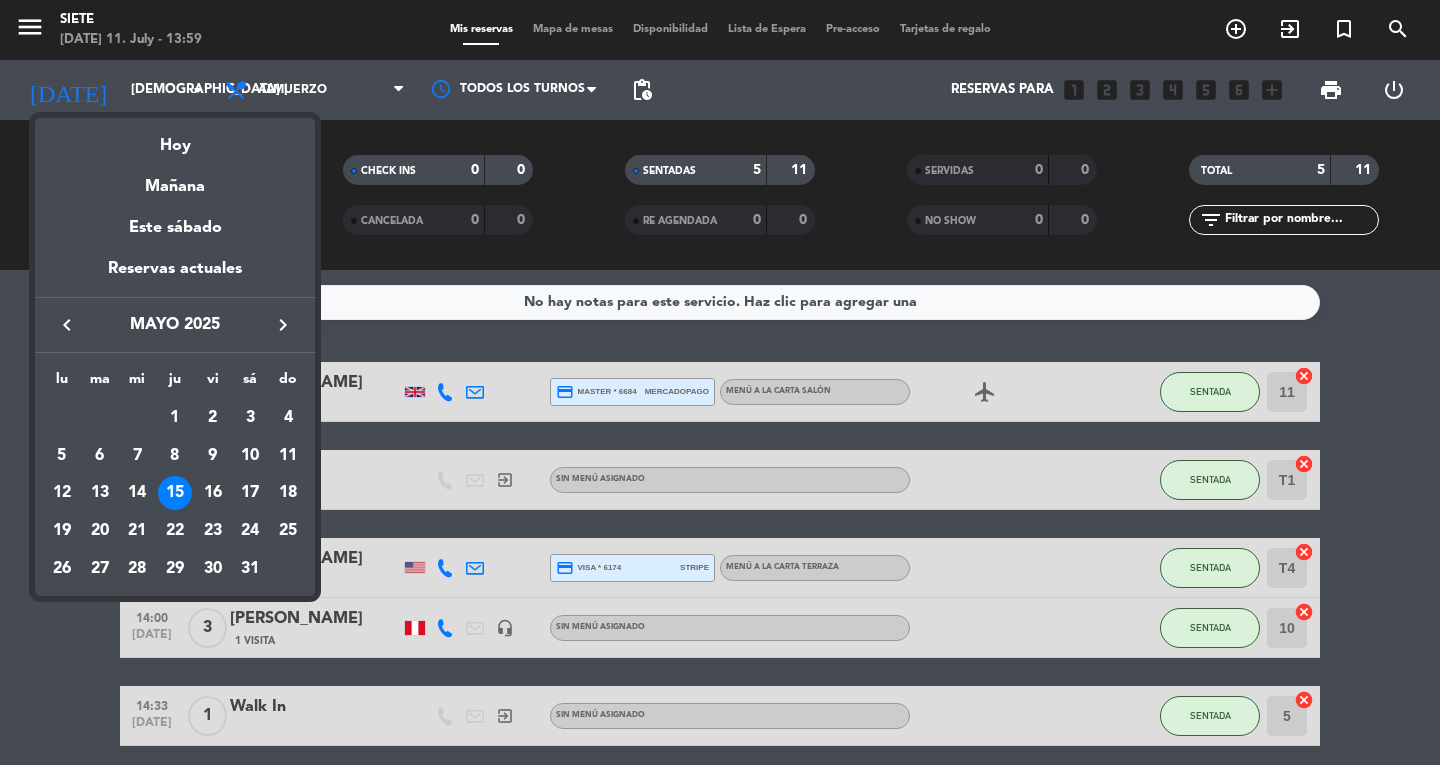 click on "22" at bounding box center [175, 531] 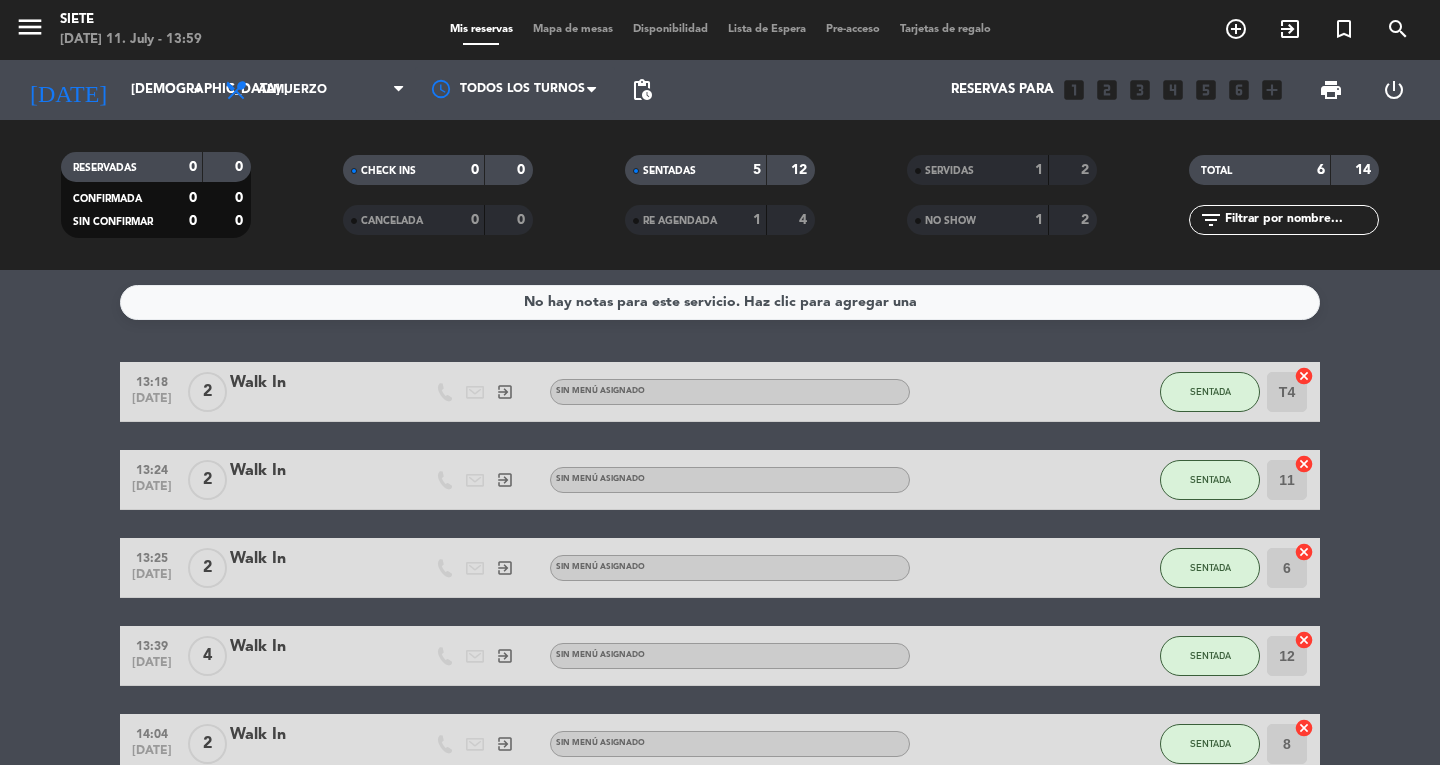 click on "arrow_drop_down" 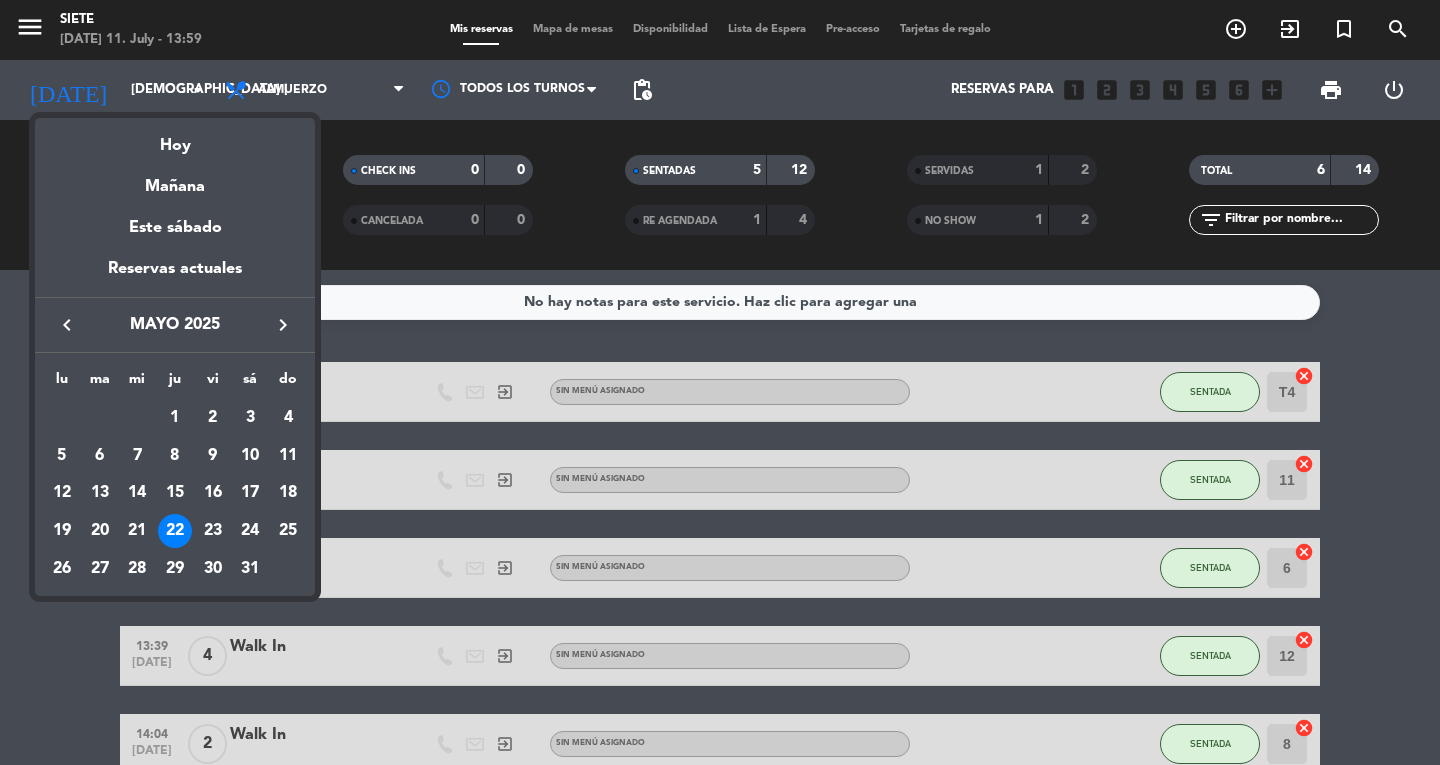 click on "23" at bounding box center (213, 531) 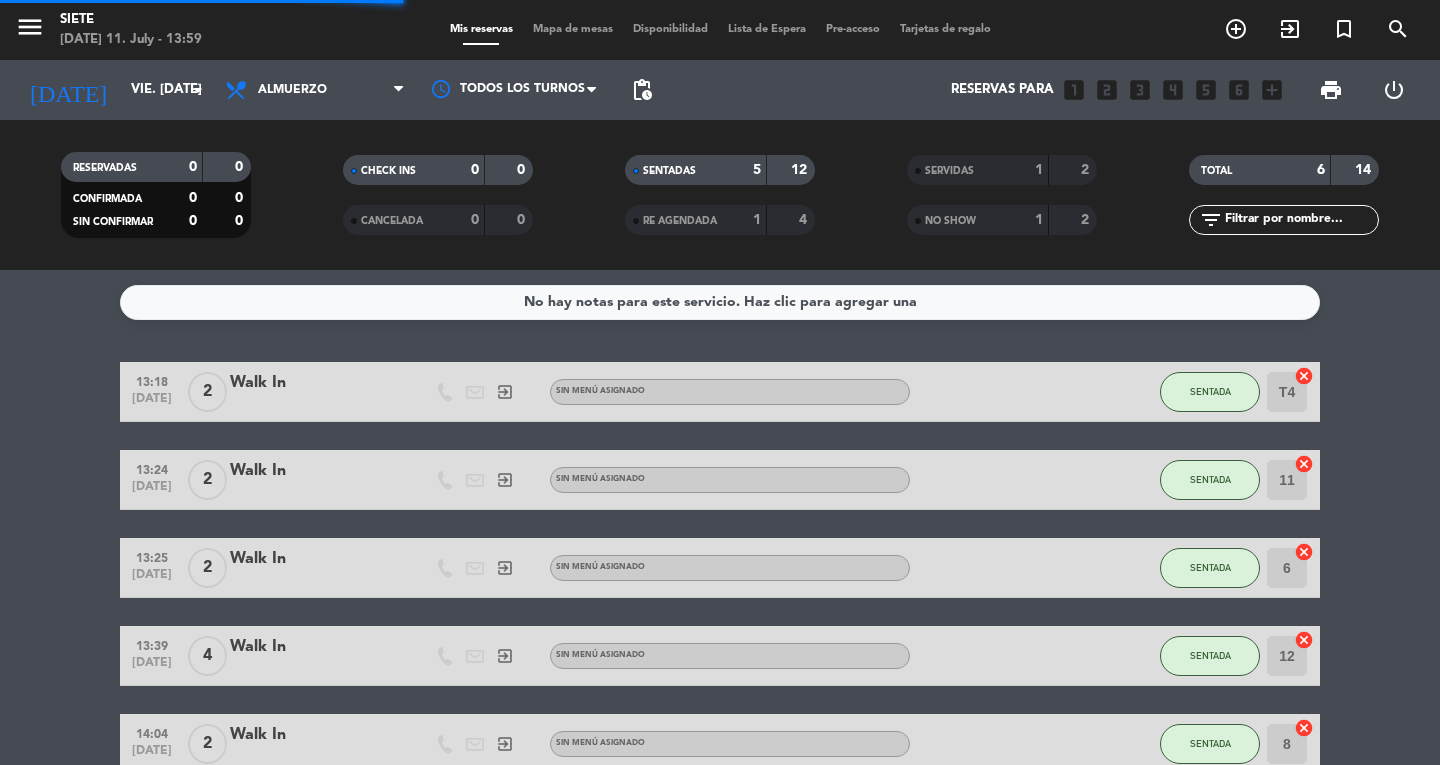 click on "[DATE]    vie. [DATE] arrow_drop_down" 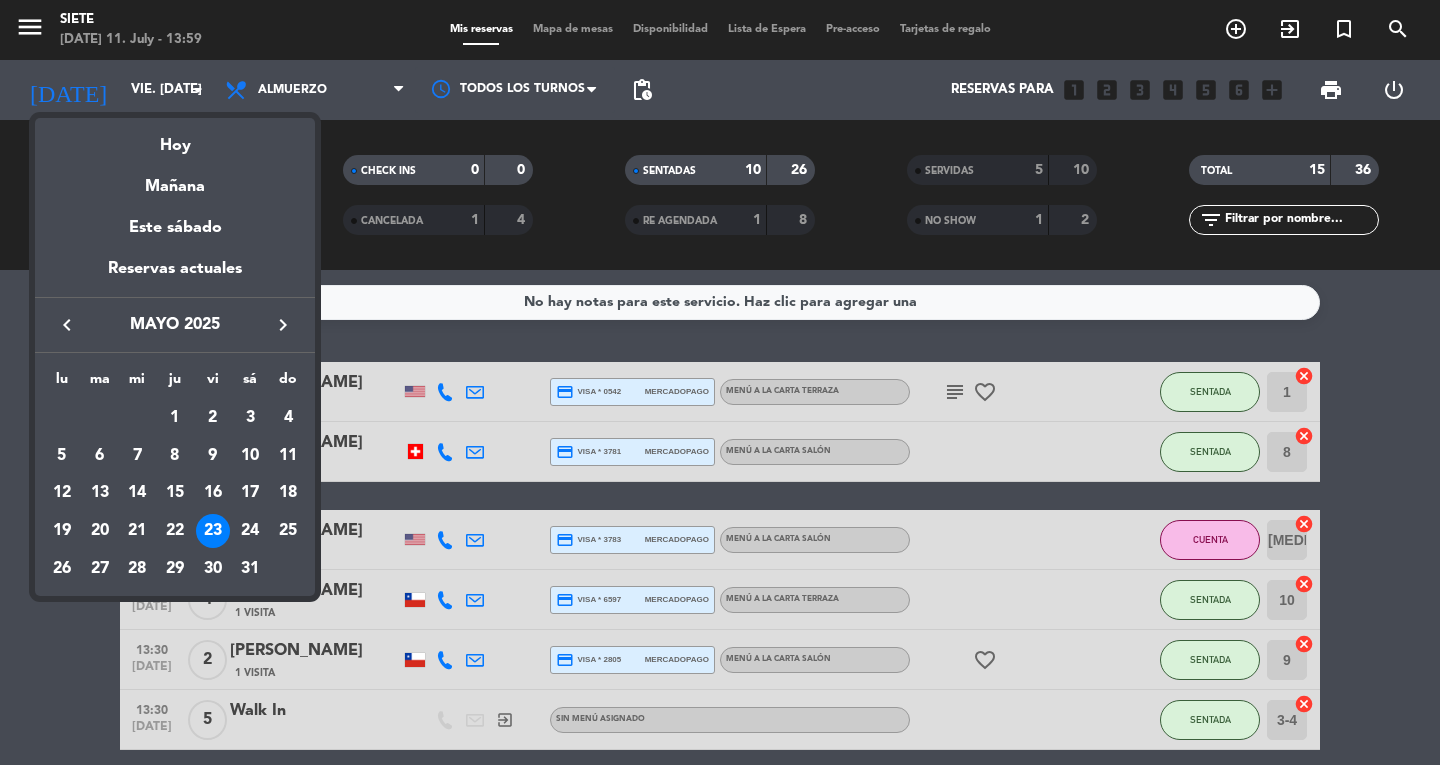 click on "29" at bounding box center (175, 569) 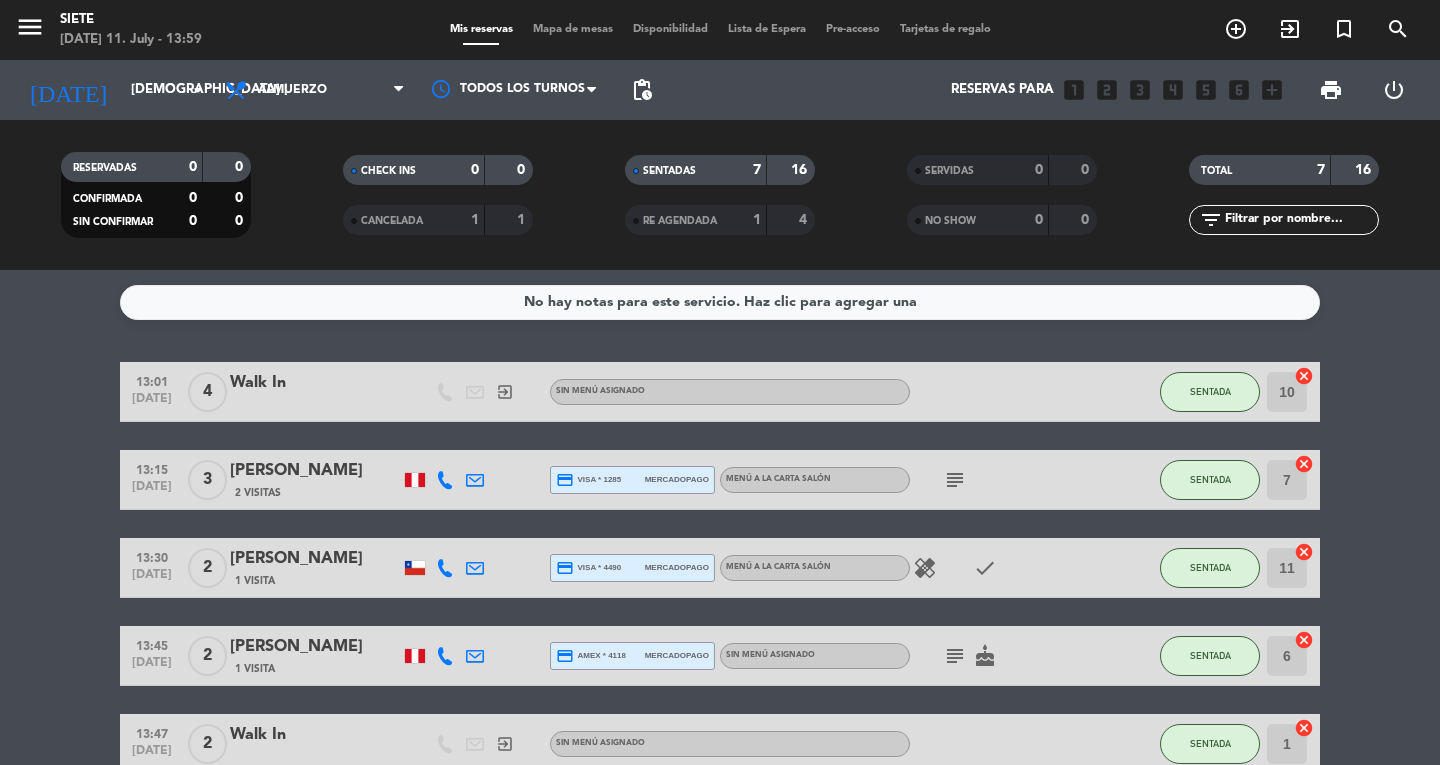 click on "[DEMOGRAPHIC_DATA] [DATE]" 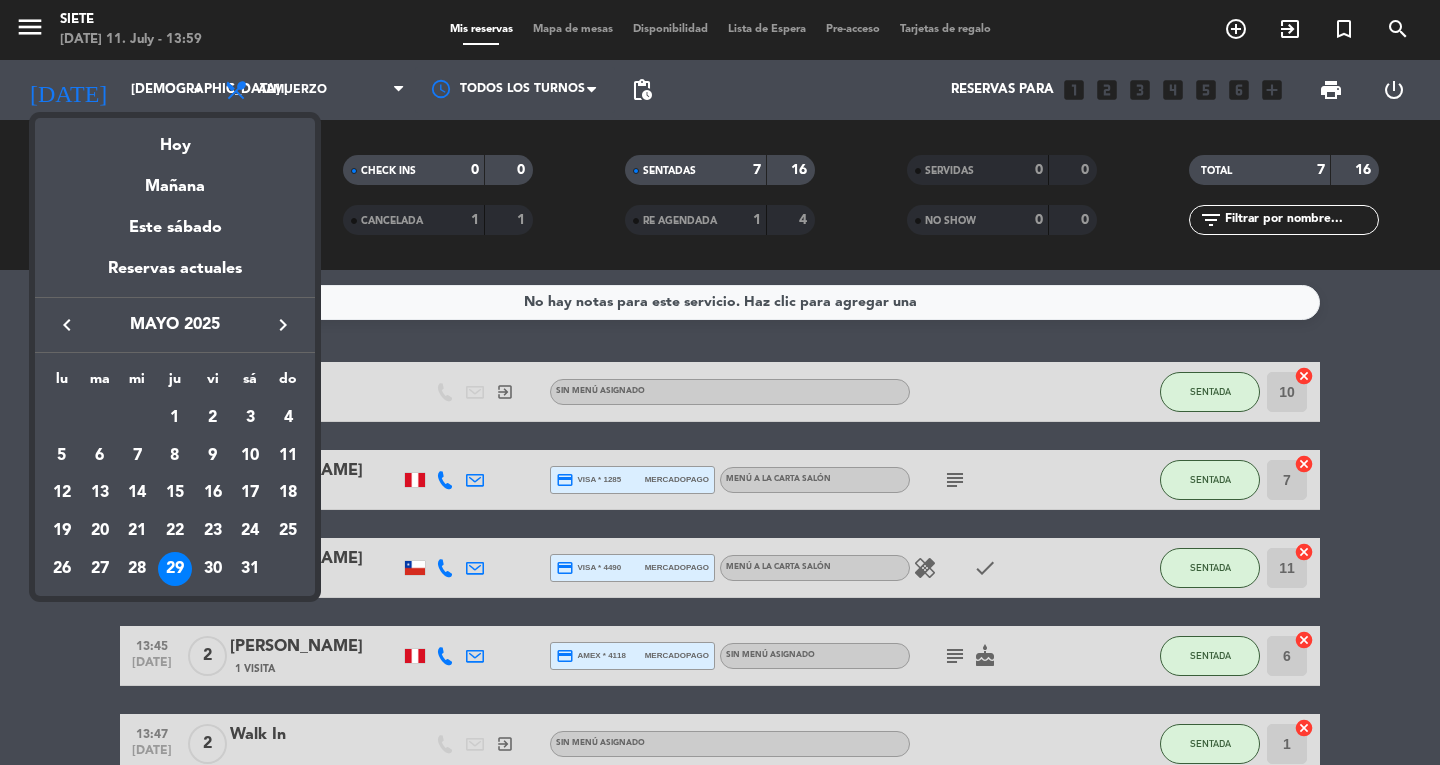 click on "keyboard_arrow_right" at bounding box center [283, 325] 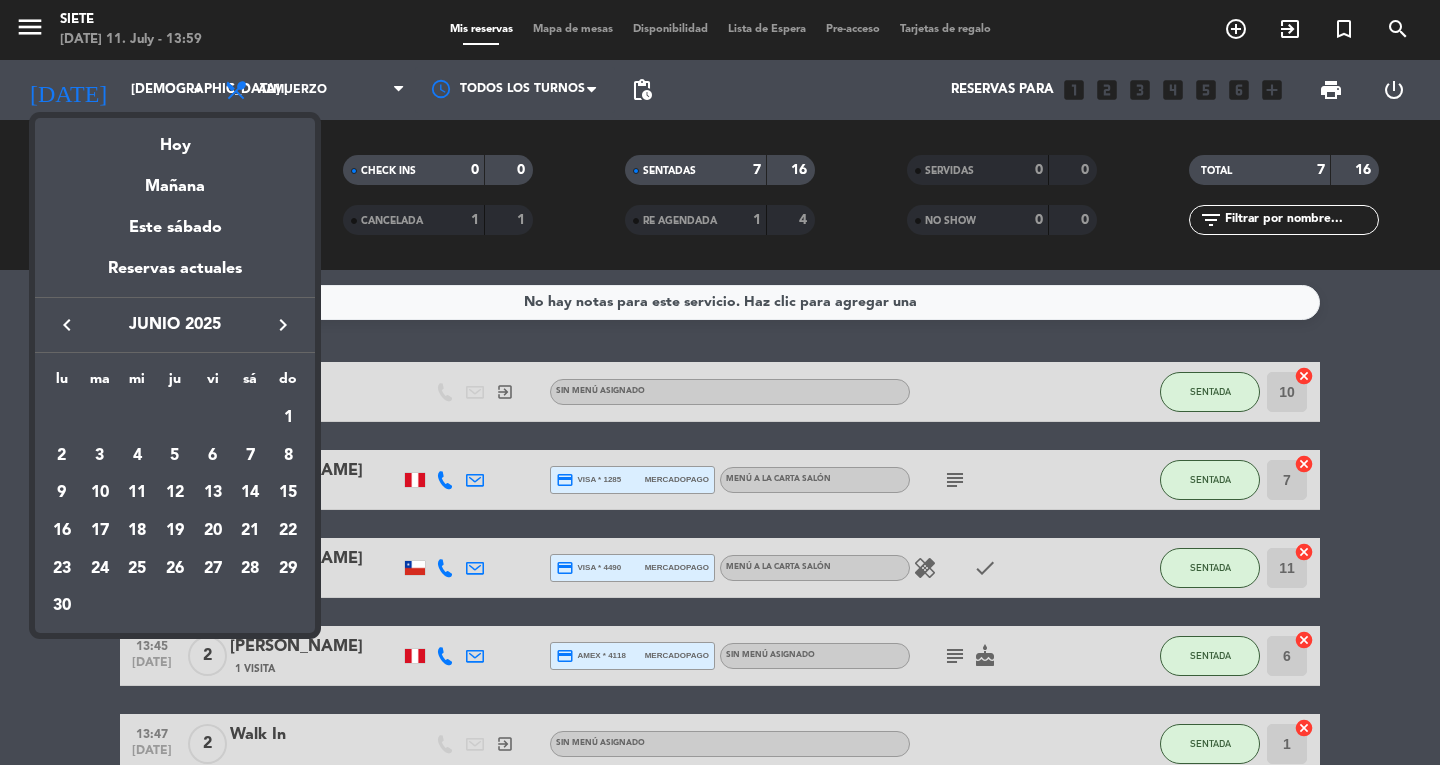 click on "5" at bounding box center (175, 456) 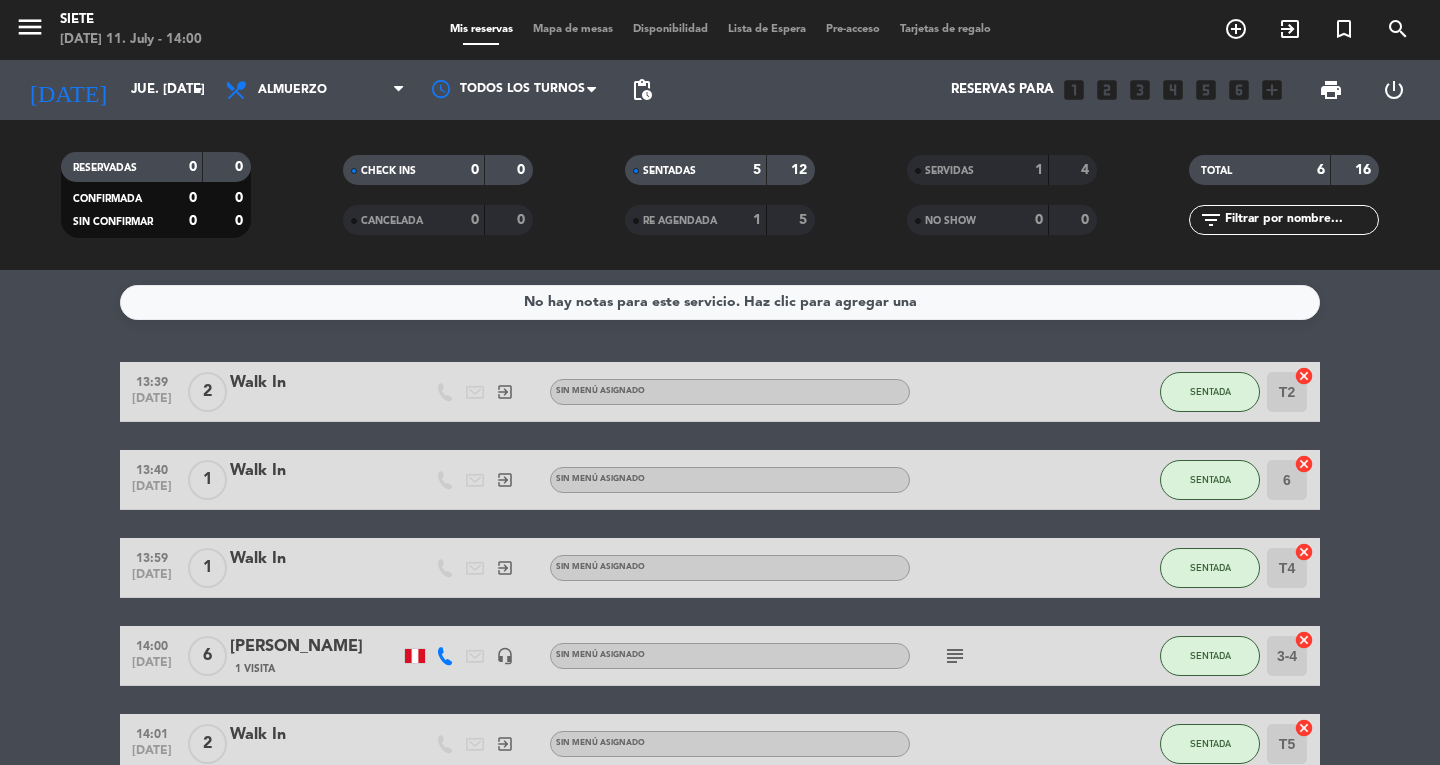 click on "RESERVADAS   0   0   CONFIRMADA   0   0   SIN CONFIRMAR   0   0   CHECK INS   0   0   CANCELADA   0   0   SENTADAS   5   12   RE AGENDADA   1   5   SERVIDAS   1   4   NO SHOW   0   0   TOTAL   6   16  filter_list" 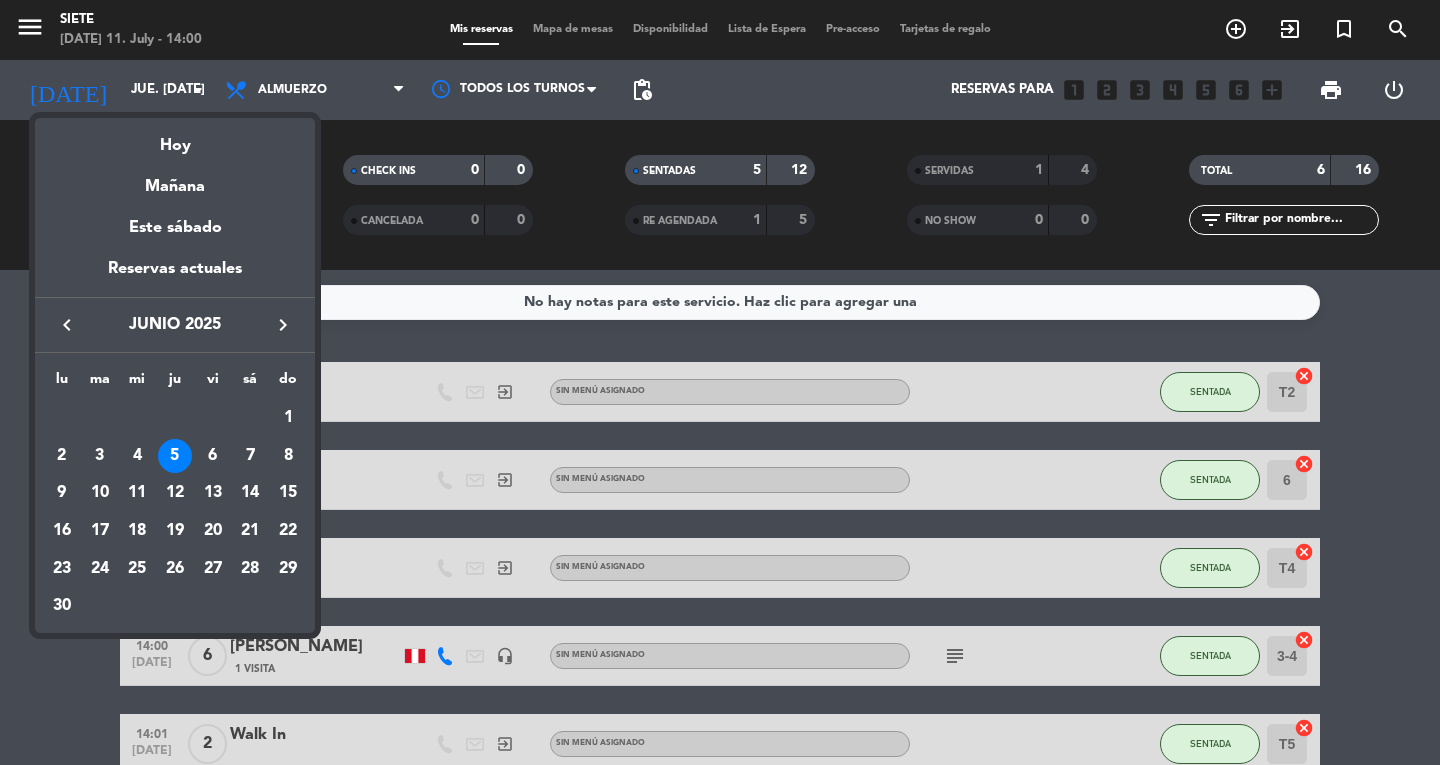click on "12" at bounding box center [175, 493] 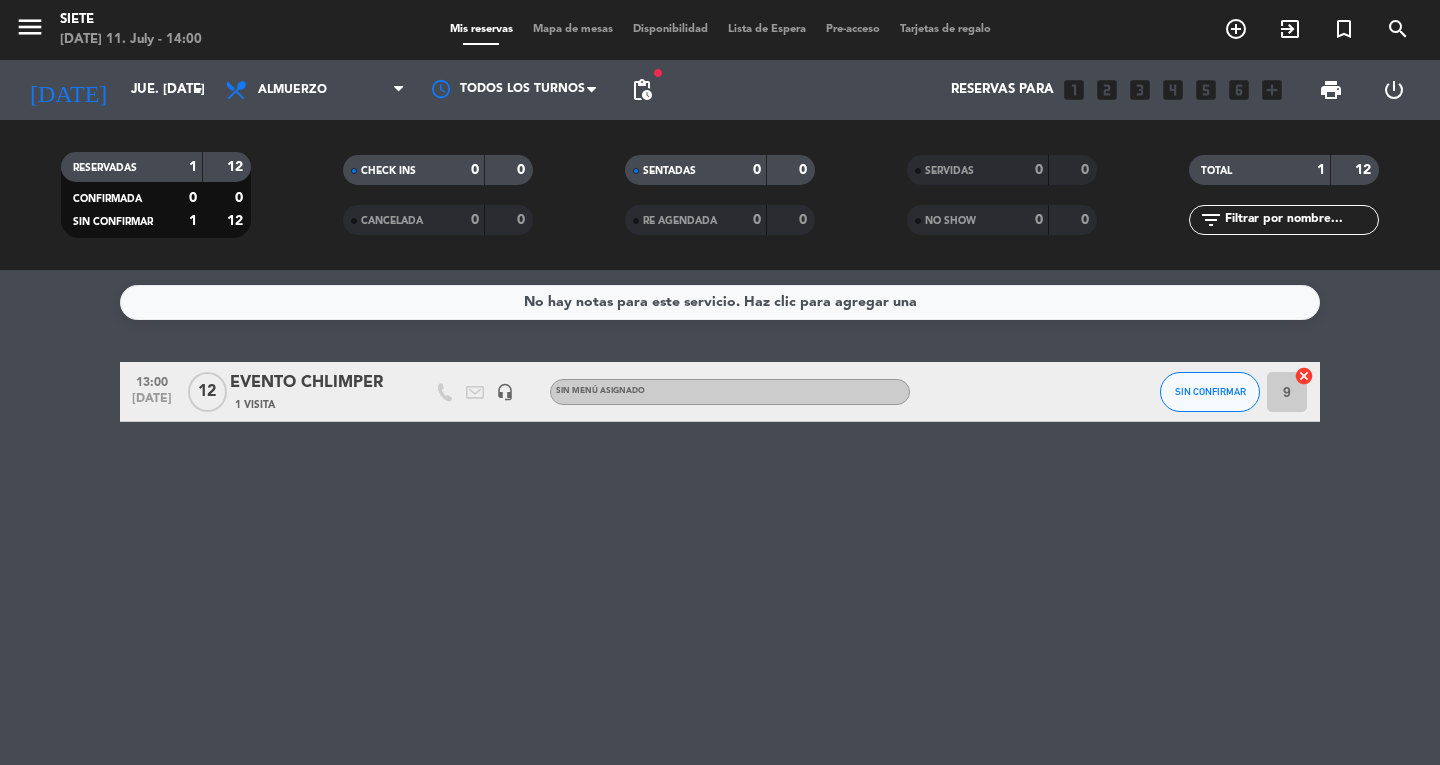 click on "jue. [DATE]" 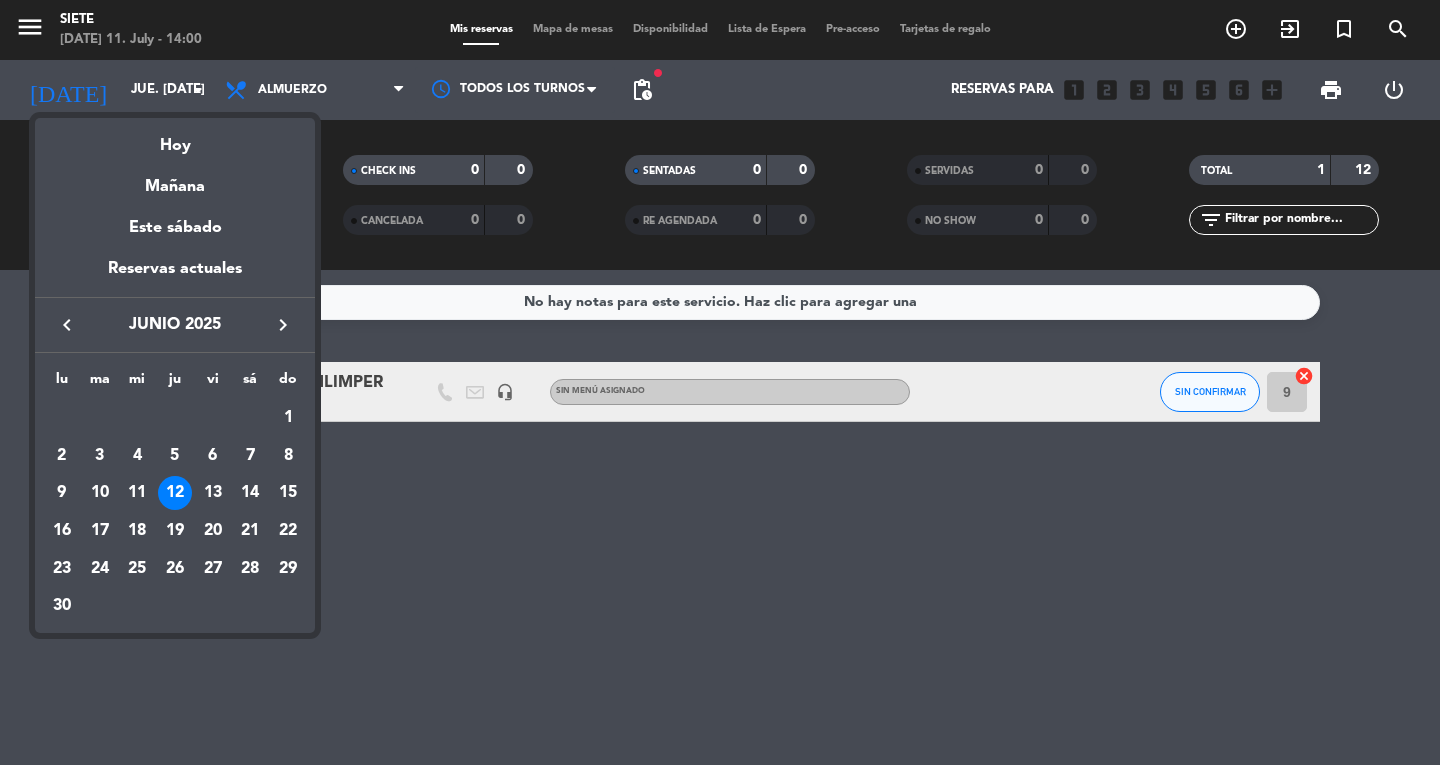 click on "19" at bounding box center (175, 531) 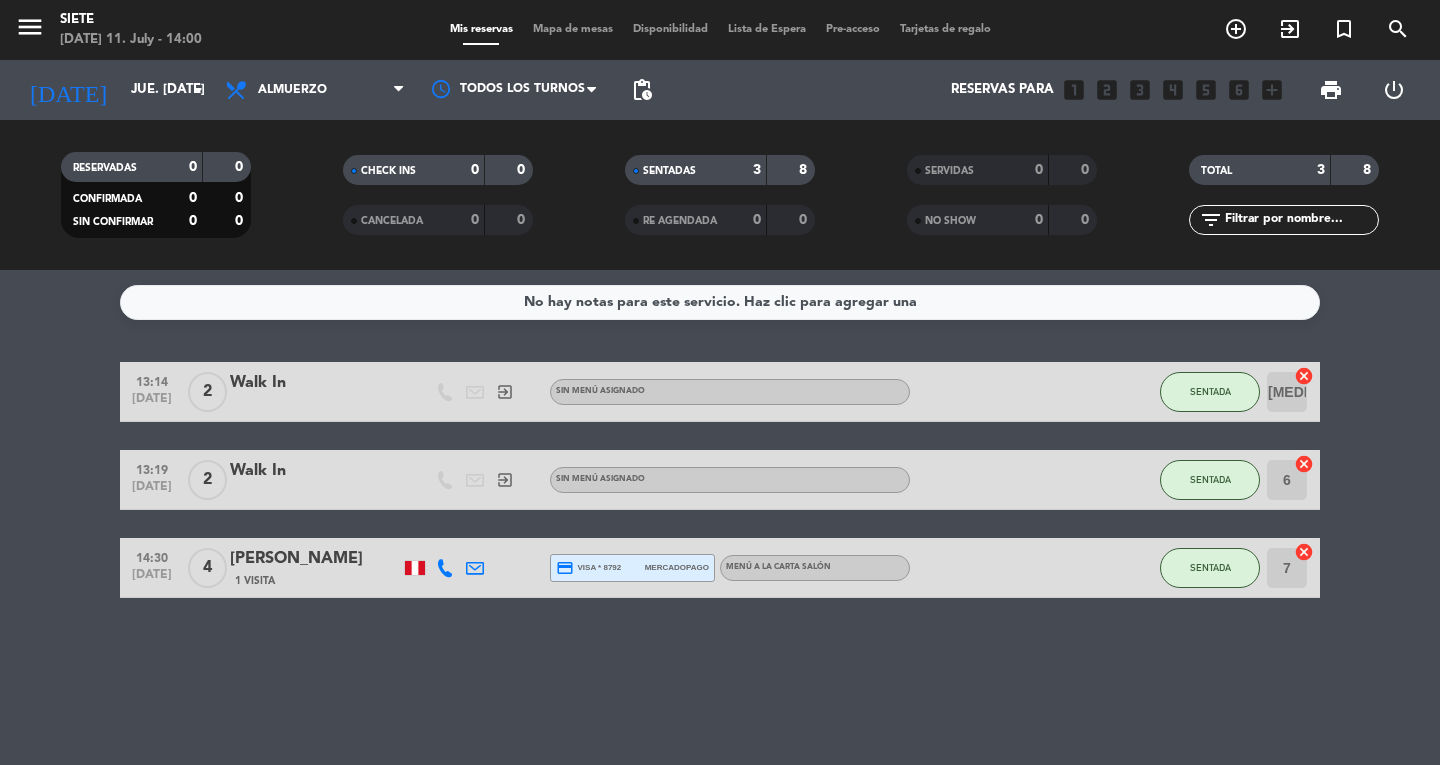 click on "jue. [DATE]" 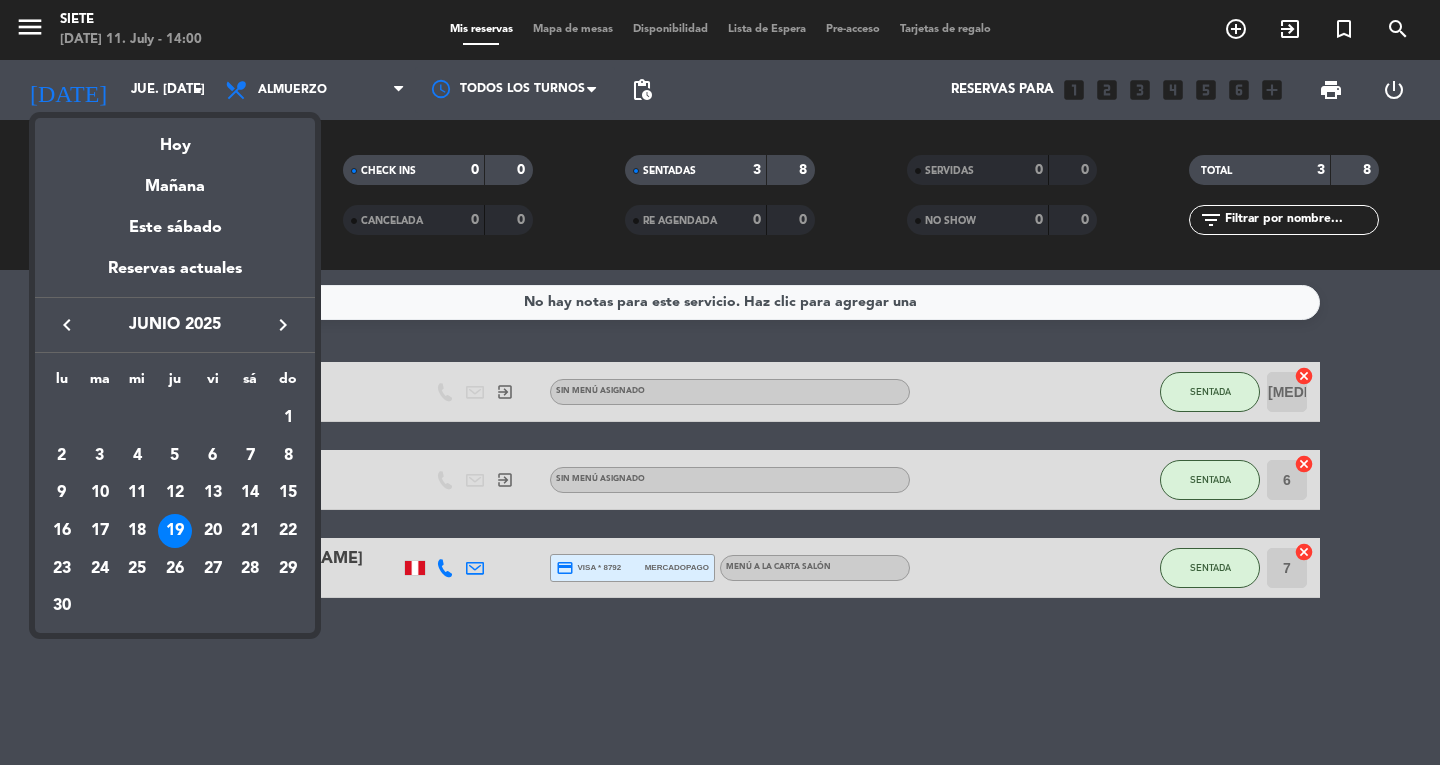 click on "26" at bounding box center (175, 569) 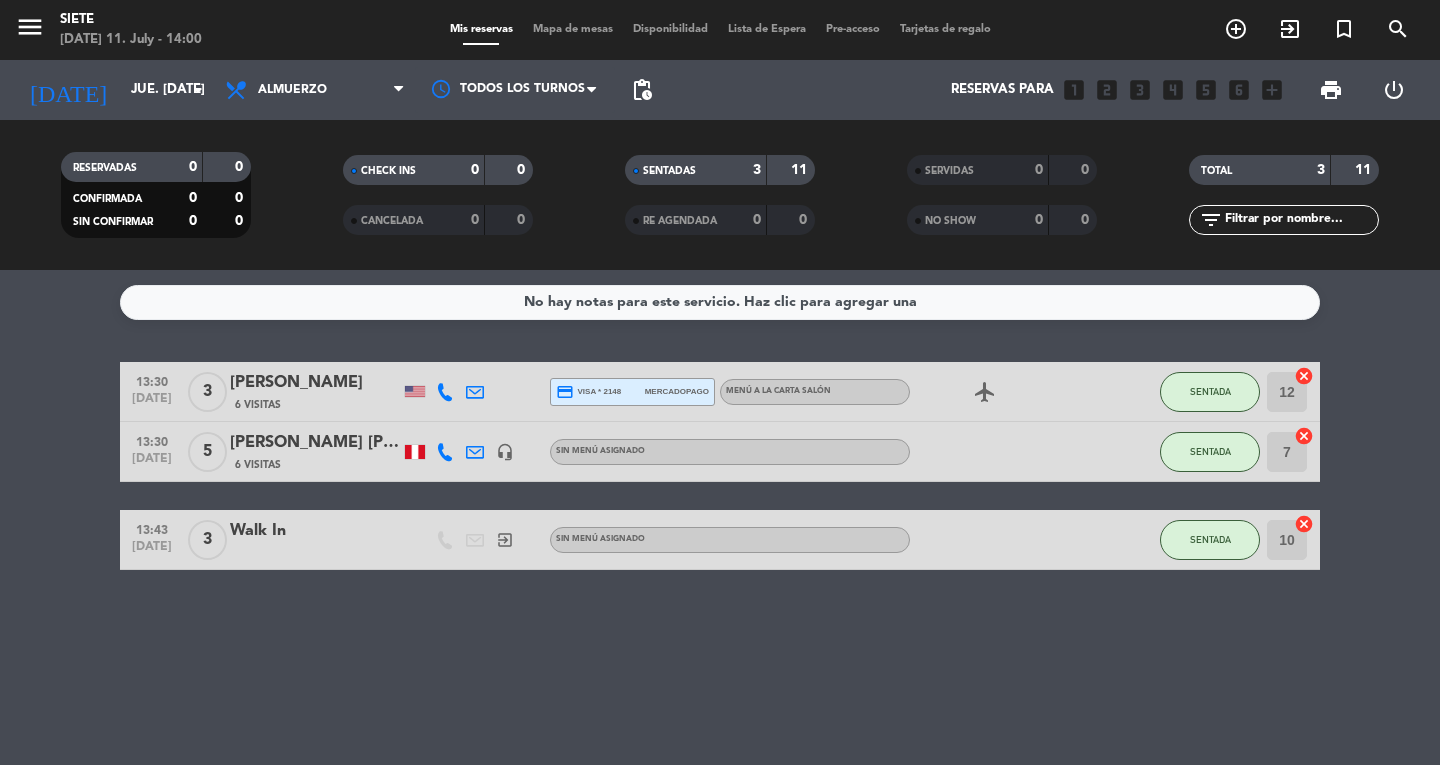 click on "jue. [DATE]" 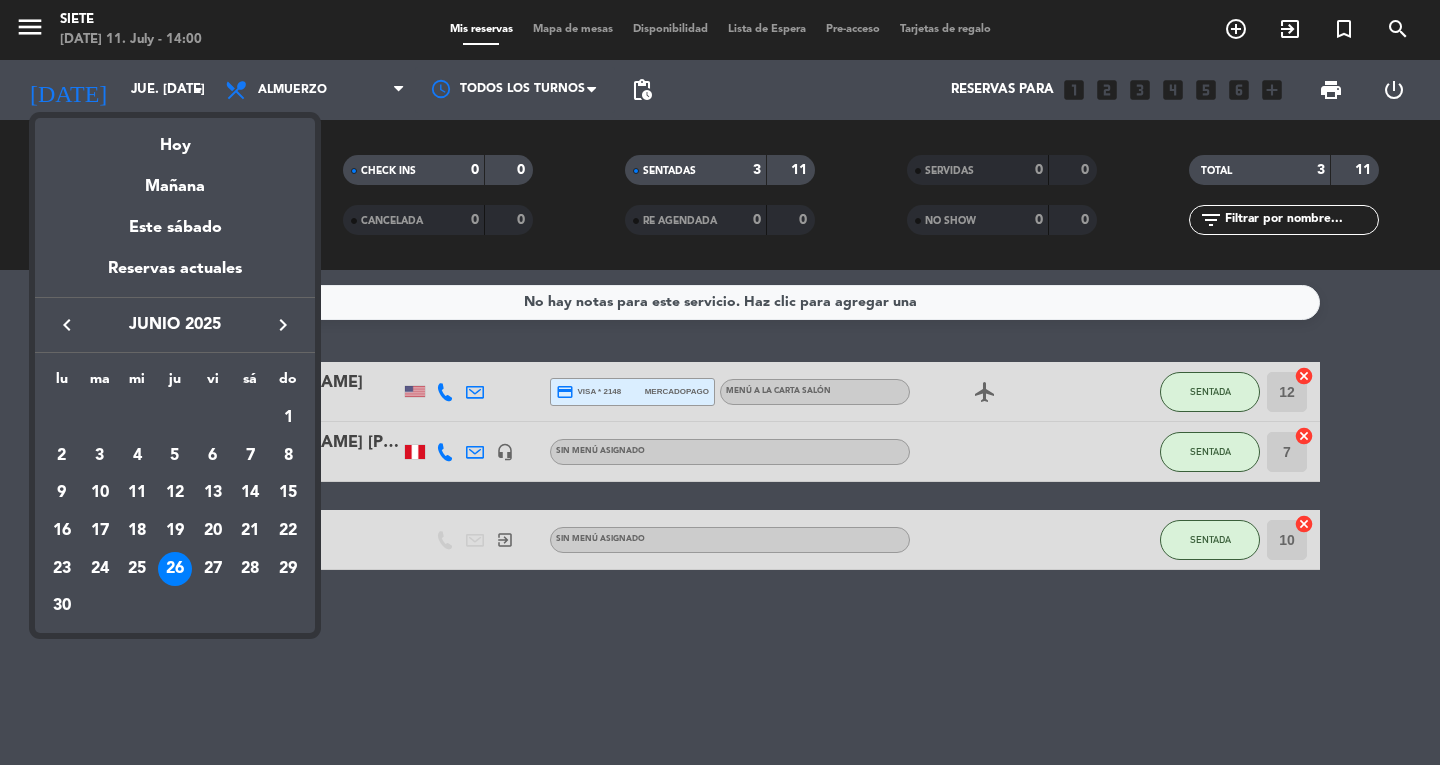 click on "keyboard_arrow_right" at bounding box center [283, 325] 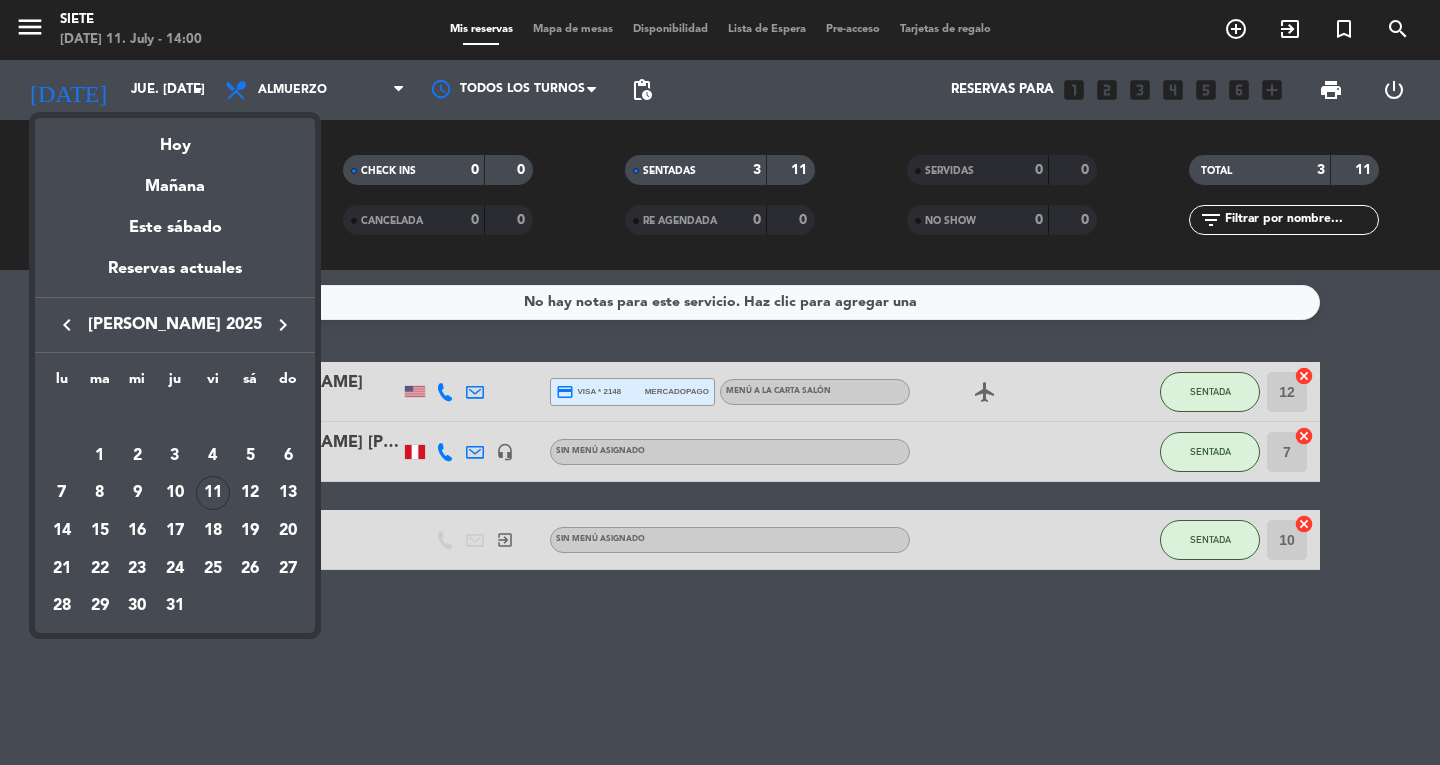 click on "3" at bounding box center [175, 456] 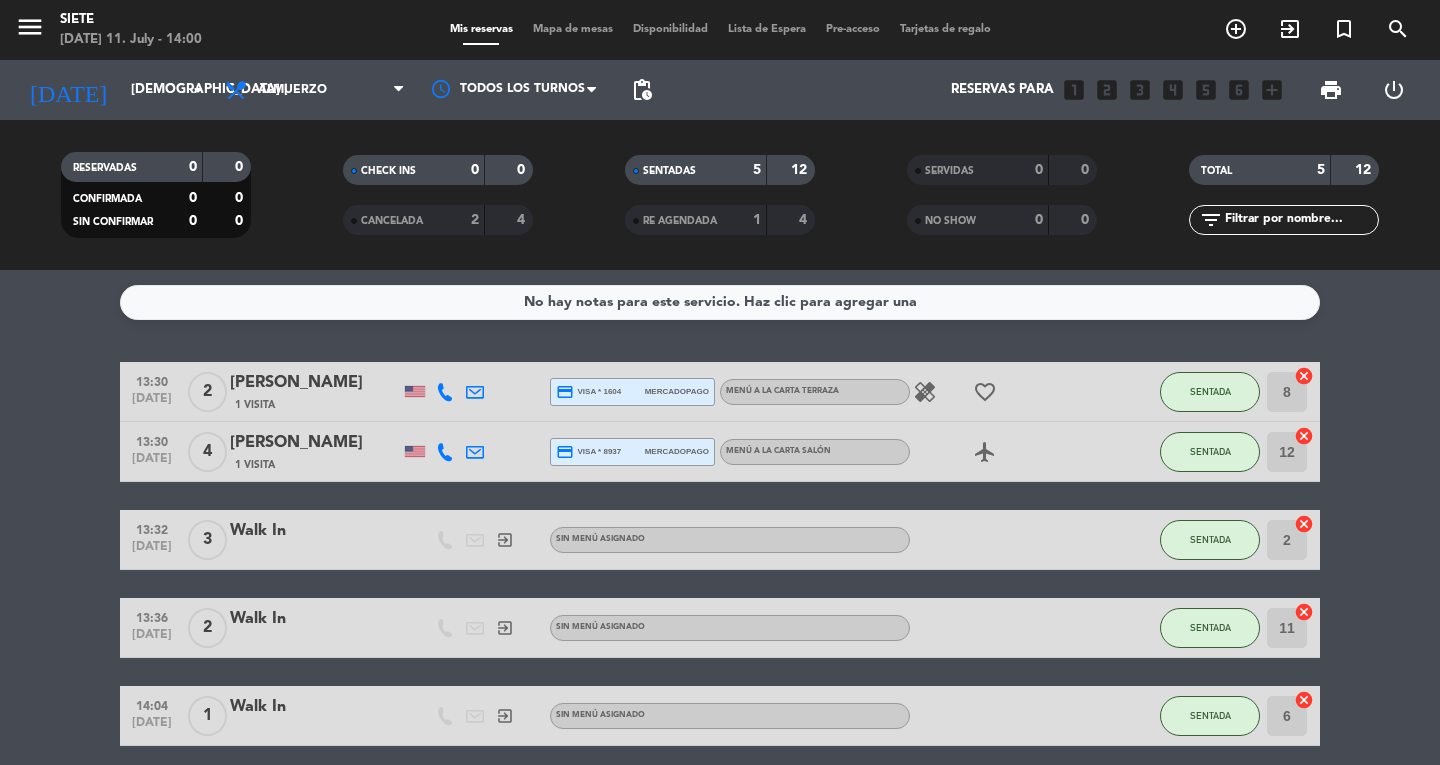 click on "[DEMOGRAPHIC_DATA] [DATE]" 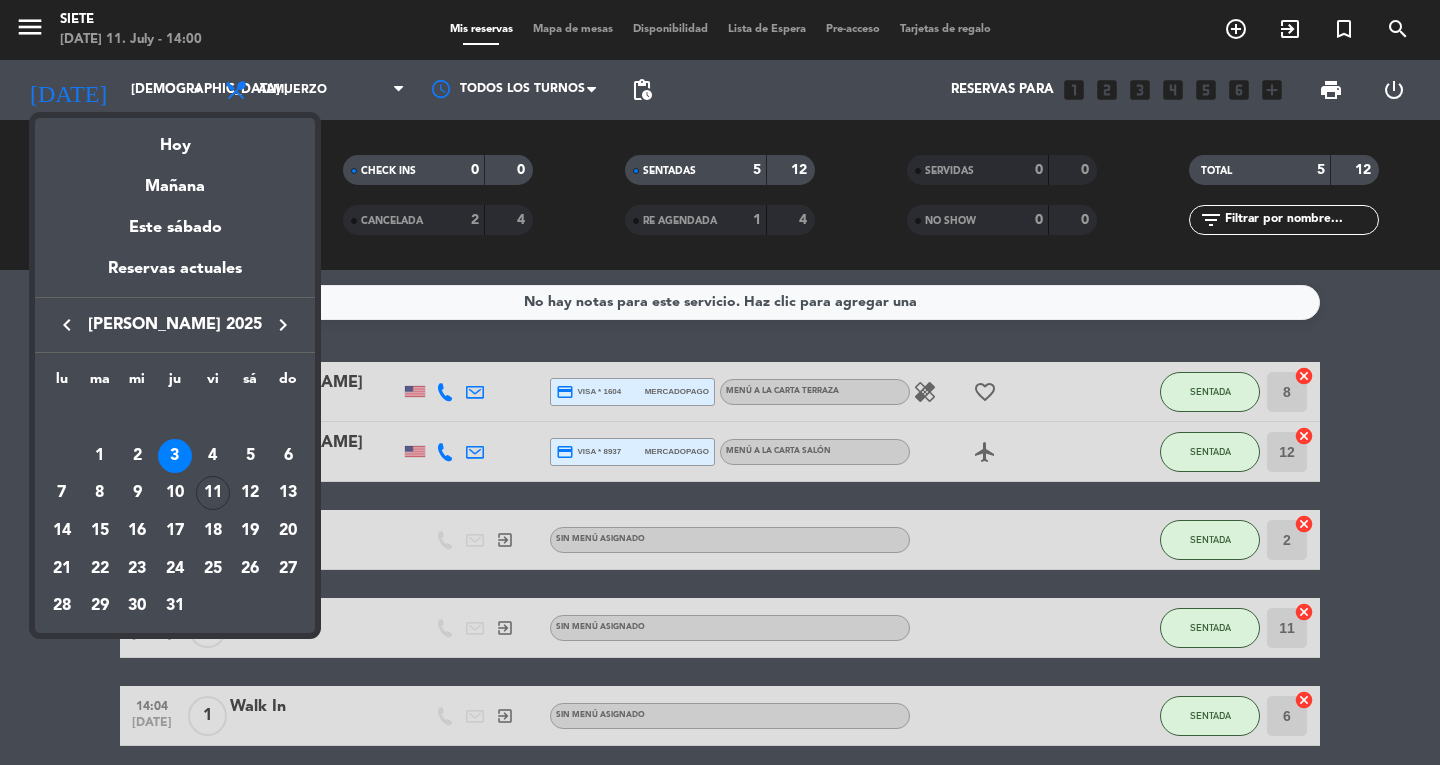 click on "10" at bounding box center (175, 493) 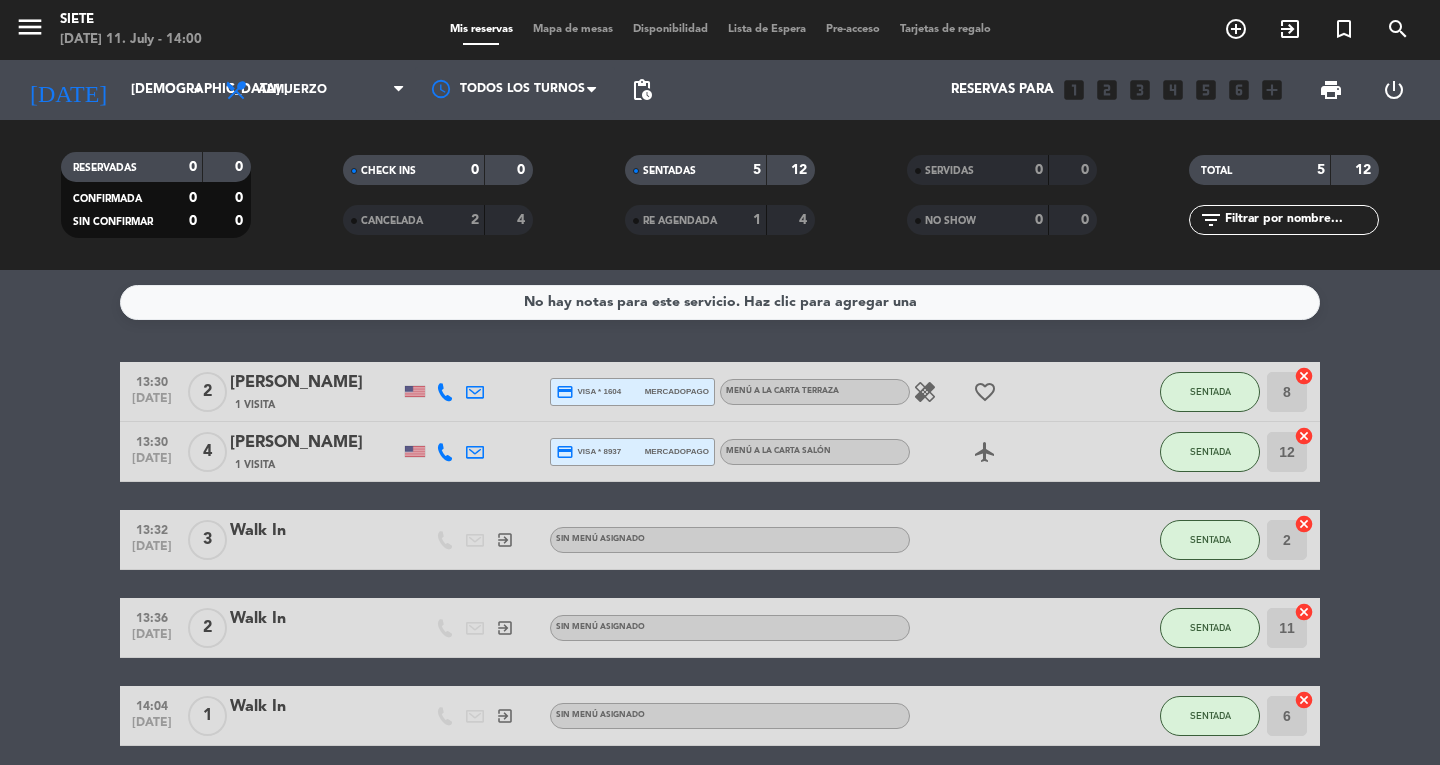 type on "jue. [DATE]" 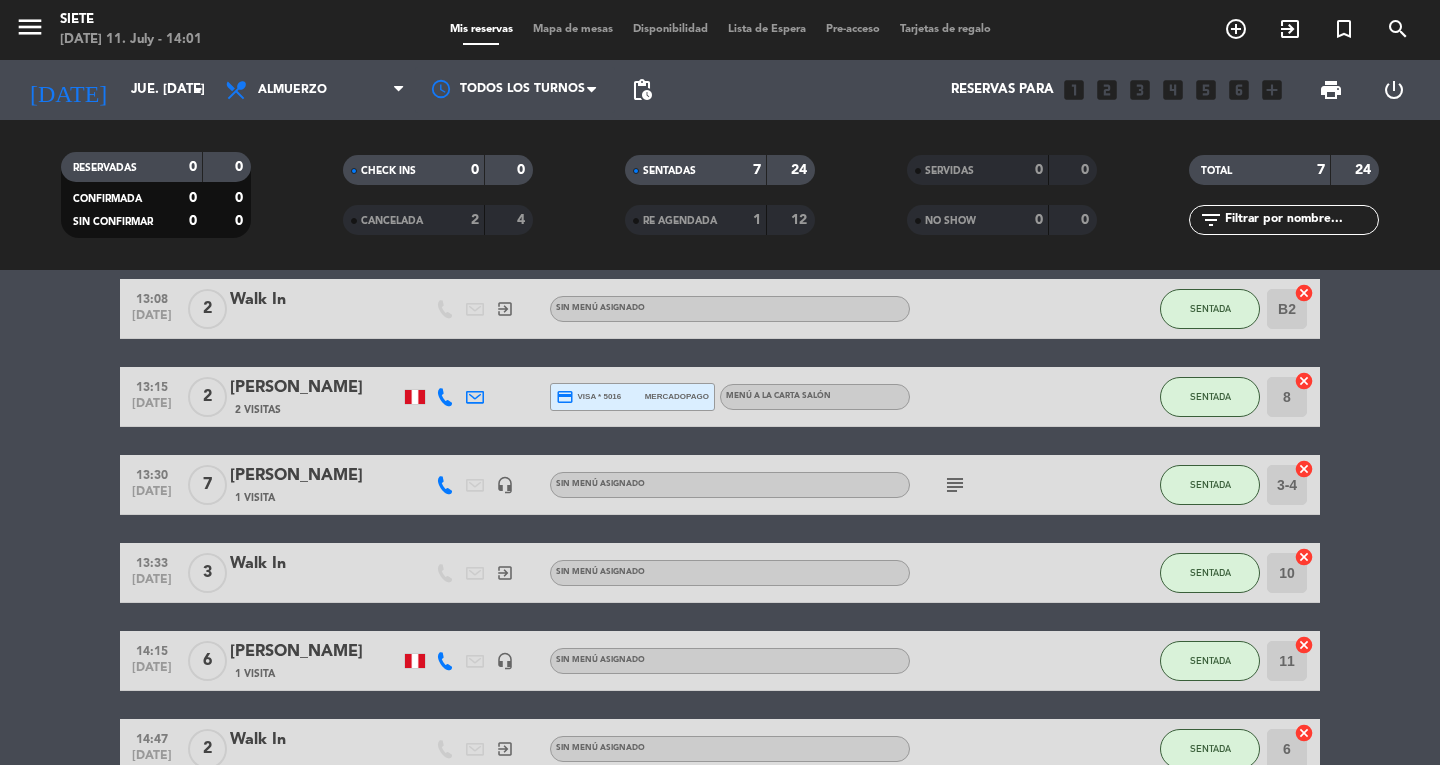scroll, scrollTop: 0, scrollLeft: 0, axis: both 